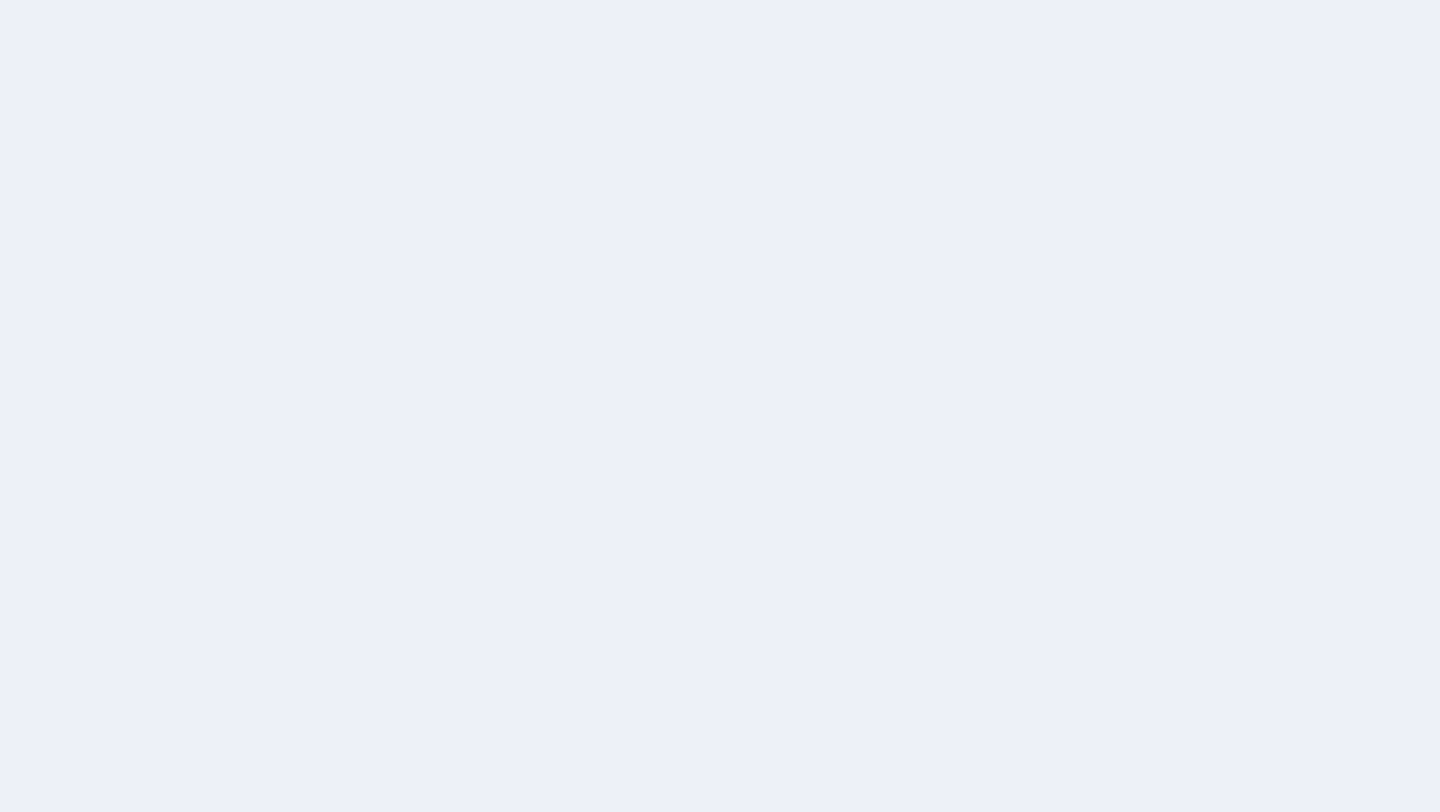 scroll, scrollTop: 0, scrollLeft: 0, axis: both 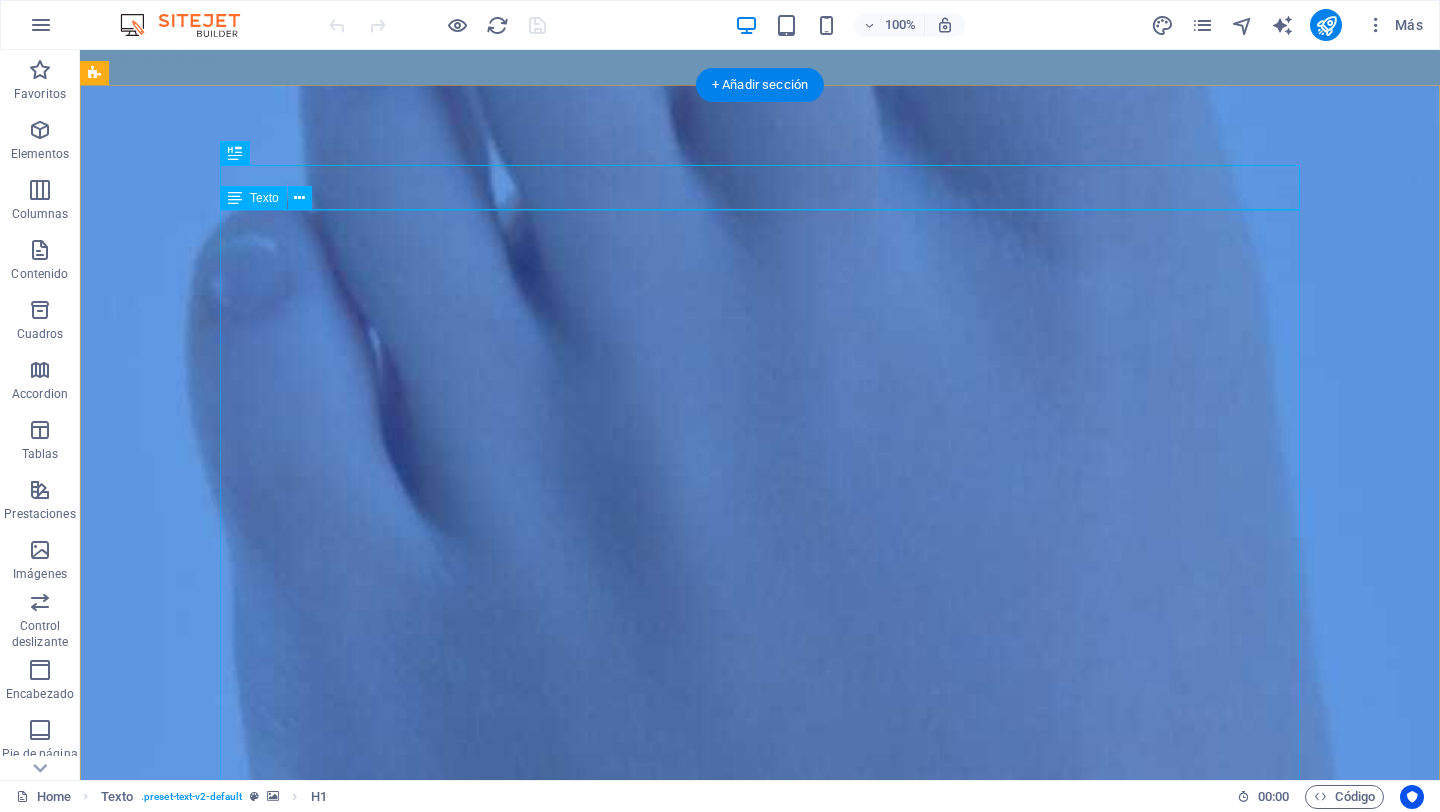 click on "Nuestra Misión Prevenir, Diagnosticar, Tratar y Mejorar la salud de tus pies para una mejor calidad de vida. Es importante atender y valorar la salud de tus pies, contar con una atención profesional cuando sea necesario para mantener una vida activa, libre y sin dolor. Visitanos en nuestro consultorio ubicado en  [STREET] [NUMBER]-[FLOOR] piso, Col. [NEIGHBORHOOD]. ó - Si tienes algún Problema con la Salud de tus Pies. - Por cuestión de tiempo no puedes desplazarte. - Tienes movilidad reducida. - Eres o tienes un adulto mayor en casa. - No puedes estar en salas de espera. - O simplemente quieres que te atiendan en la comodidad de tu hogar. Para ello contamos también con servicio a domicilio, agenda tu cita vía whatsapp al [PHONE]   texto" at bounding box center [760, 2042] 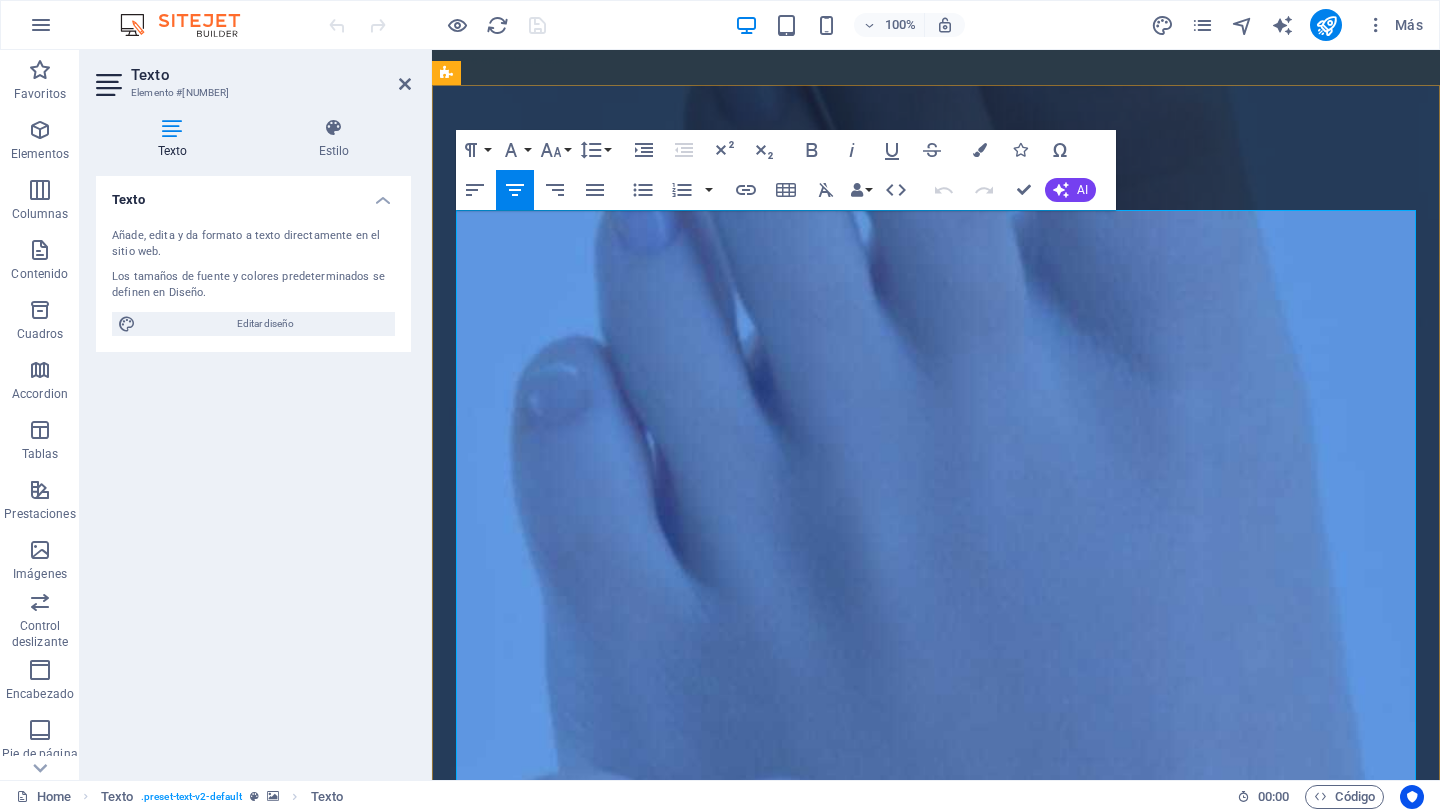 click on "Prevenir, Diagnosticar, Tratar y Mejorar la salud de tus pies para una mejor calidad de vida. Es importante atender y valorar la salud de tus pies, contar con una atención profesional cuando sea necesario para mantener una vida activa, libre y sin dolor." at bounding box center (936, 1678) 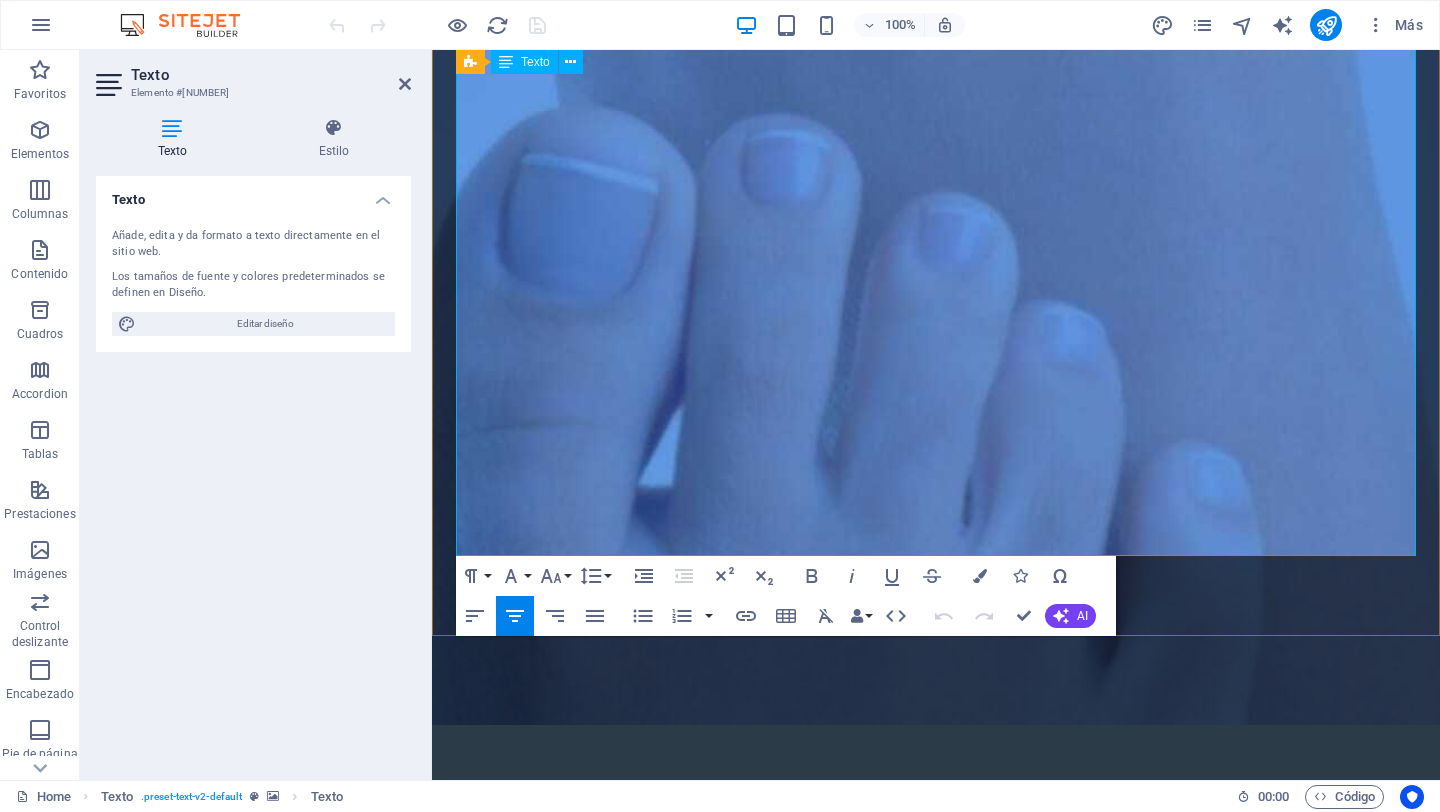 scroll, scrollTop: 668, scrollLeft: 0, axis: vertical 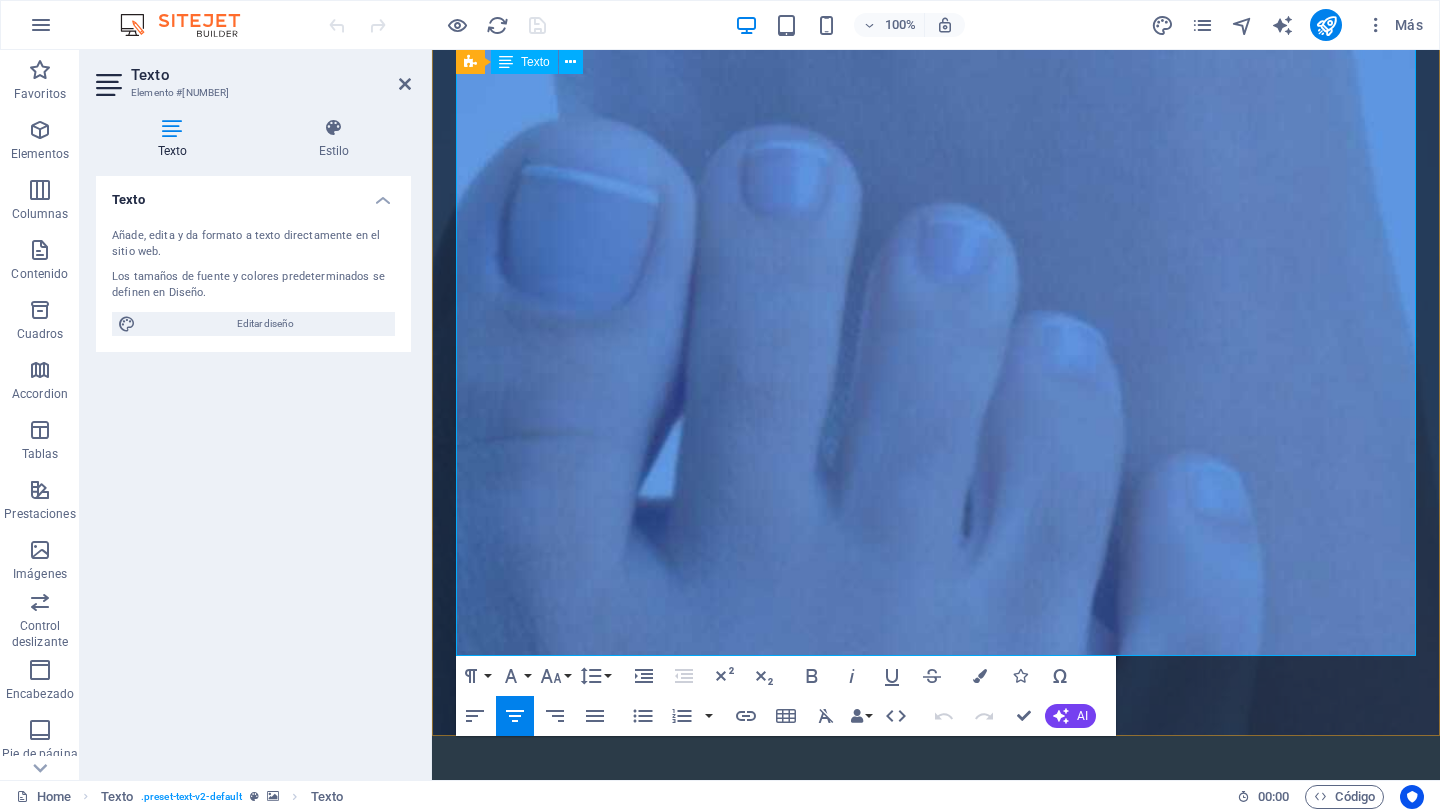 drag, startPoint x: 462, startPoint y: 345, endPoint x: 1028, endPoint y: 133, distance: 604.4005 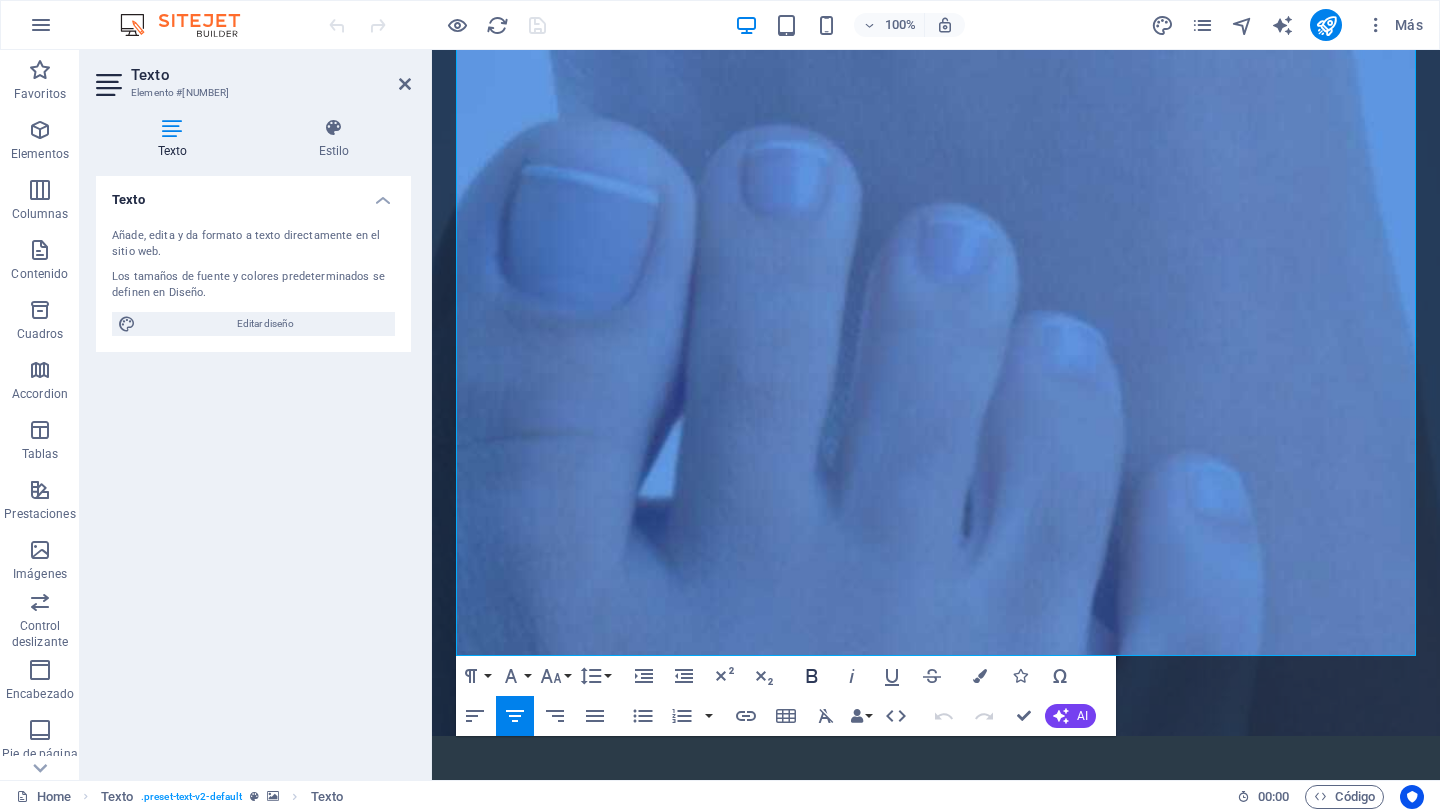 click 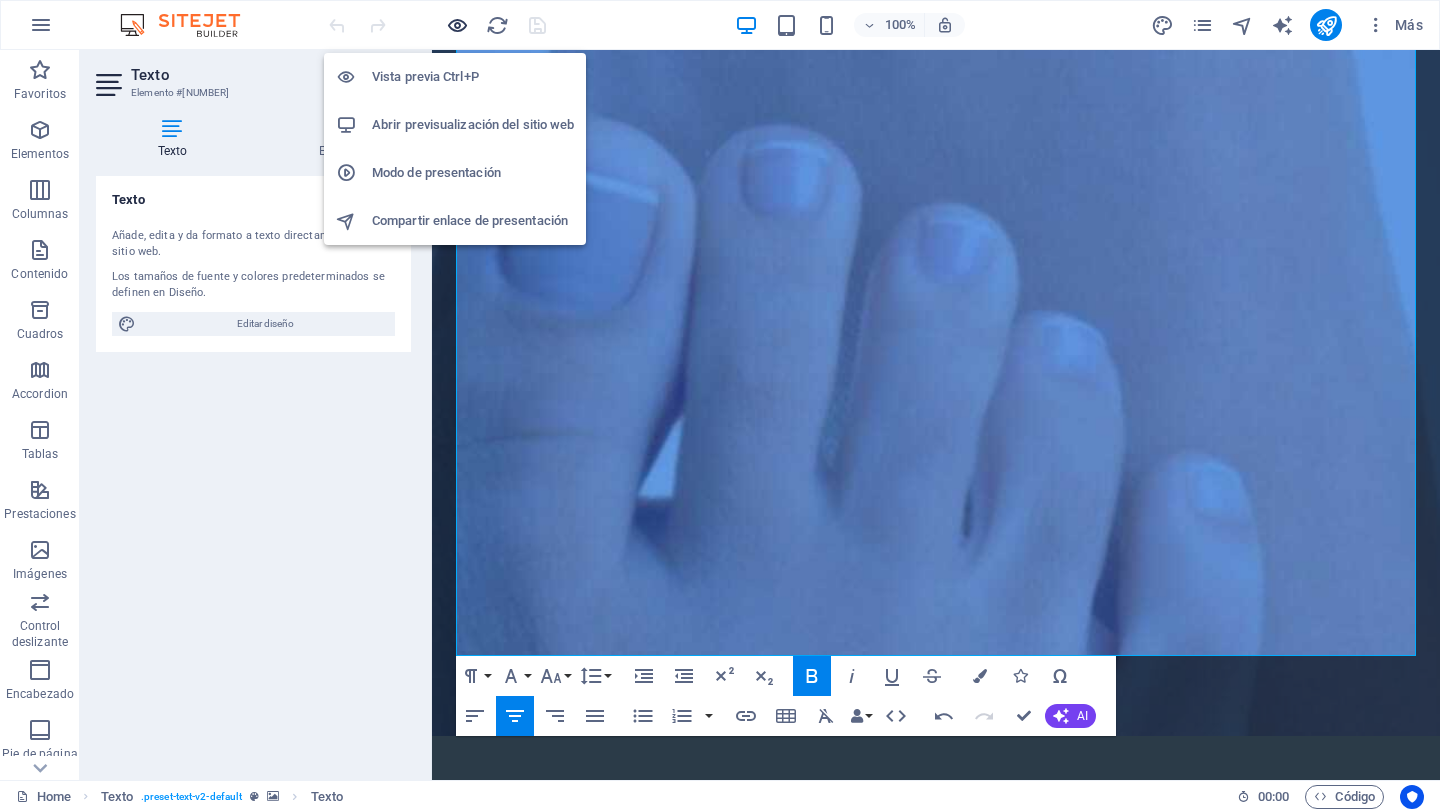 click at bounding box center [457, 25] 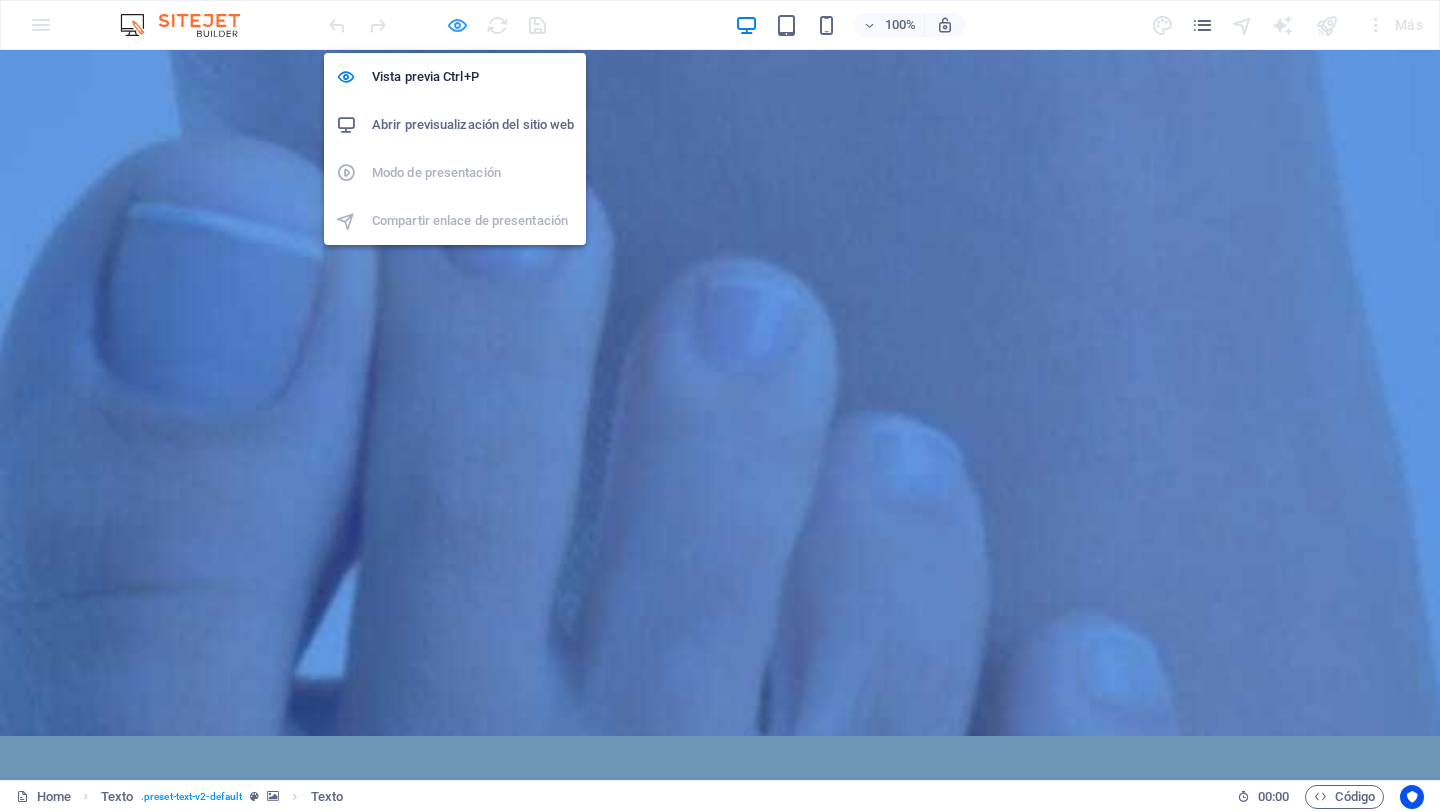 type 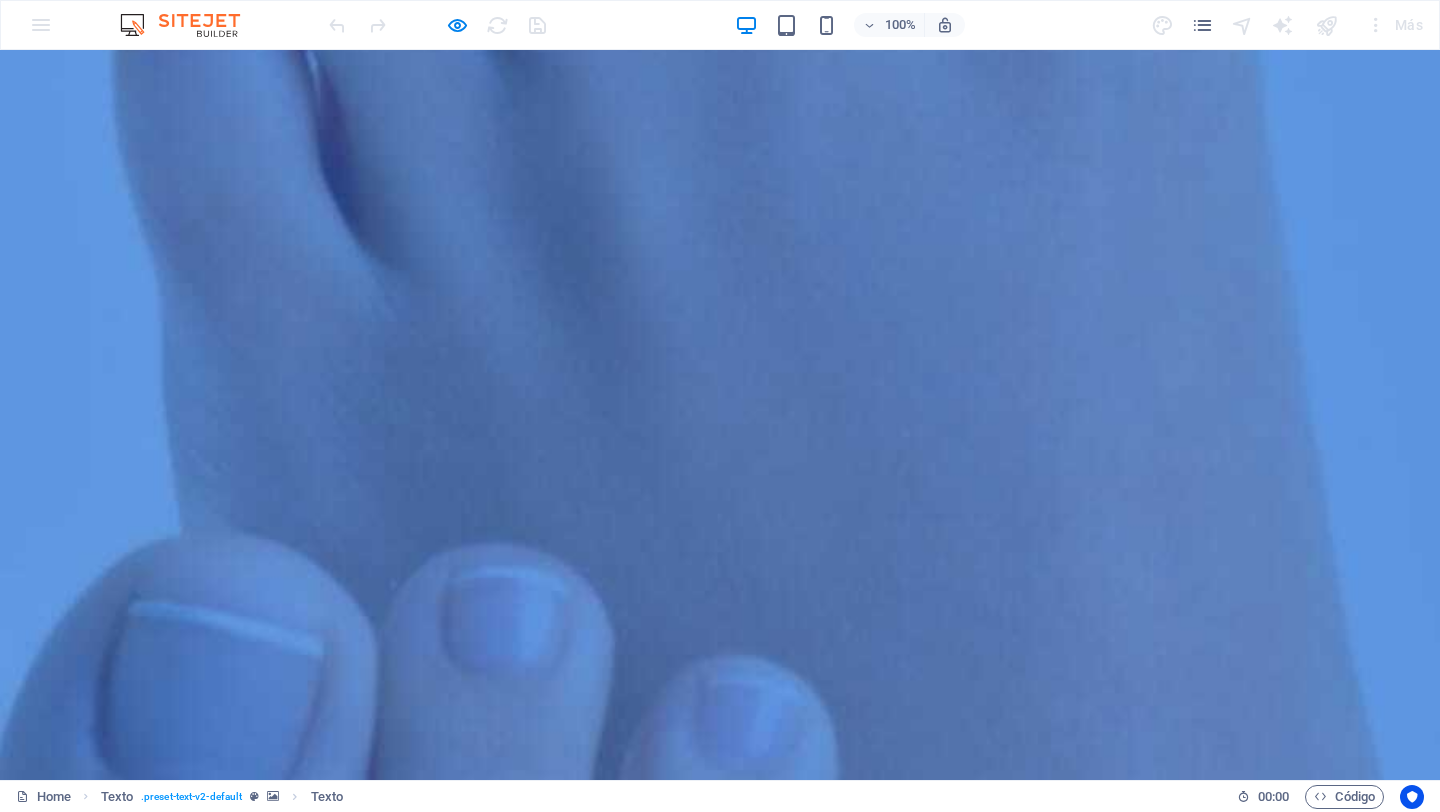 scroll, scrollTop: 0, scrollLeft: 0, axis: both 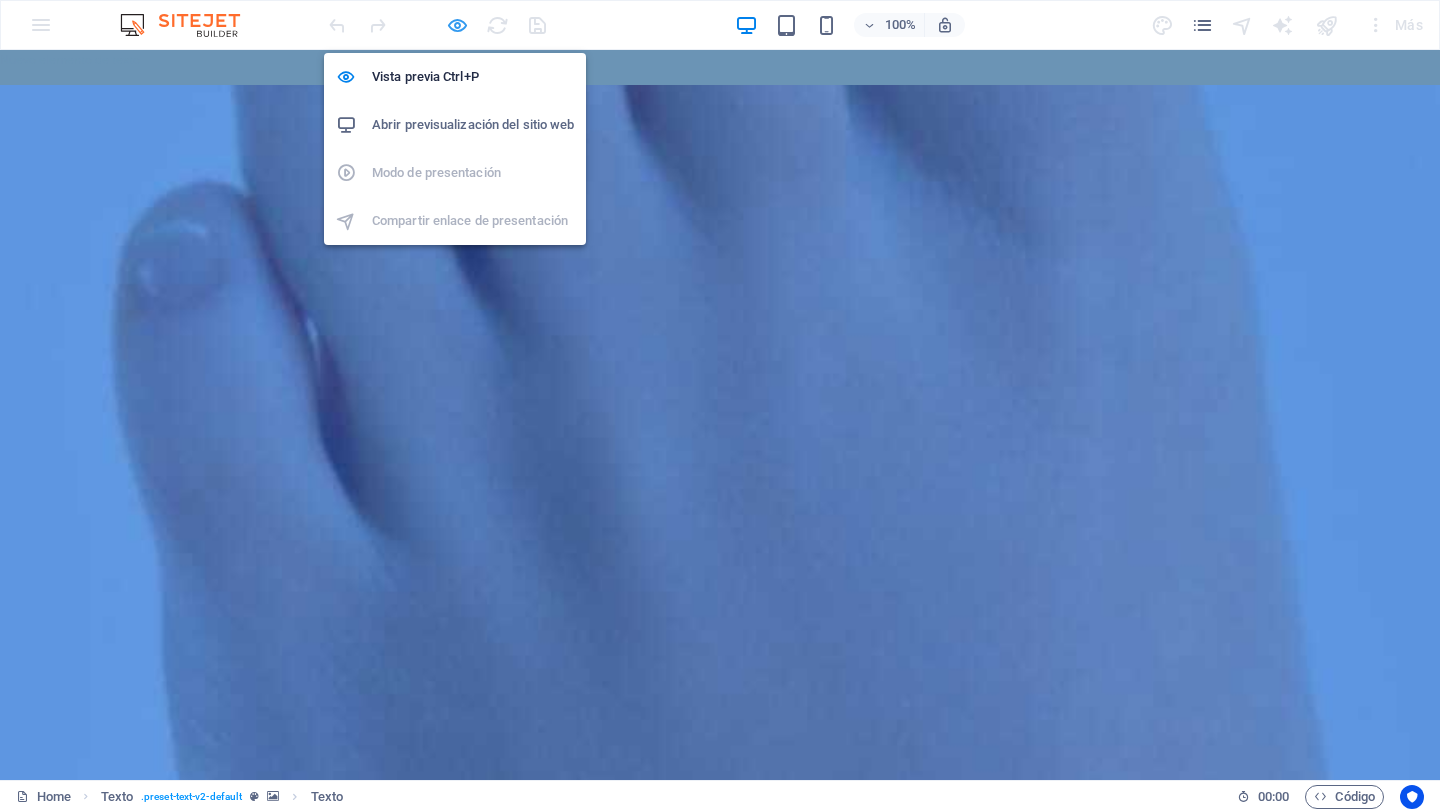 click at bounding box center [457, 25] 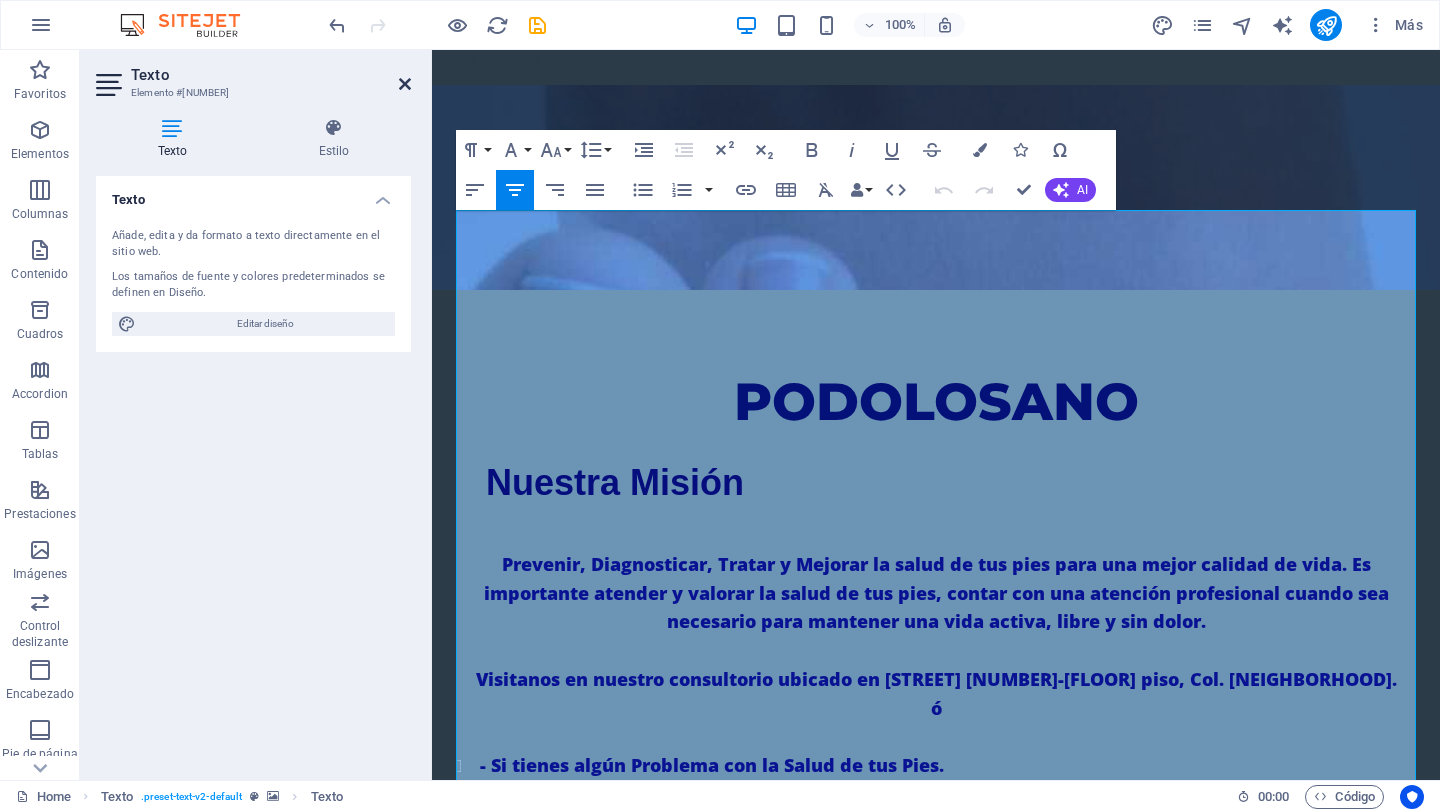 click at bounding box center (405, 84) 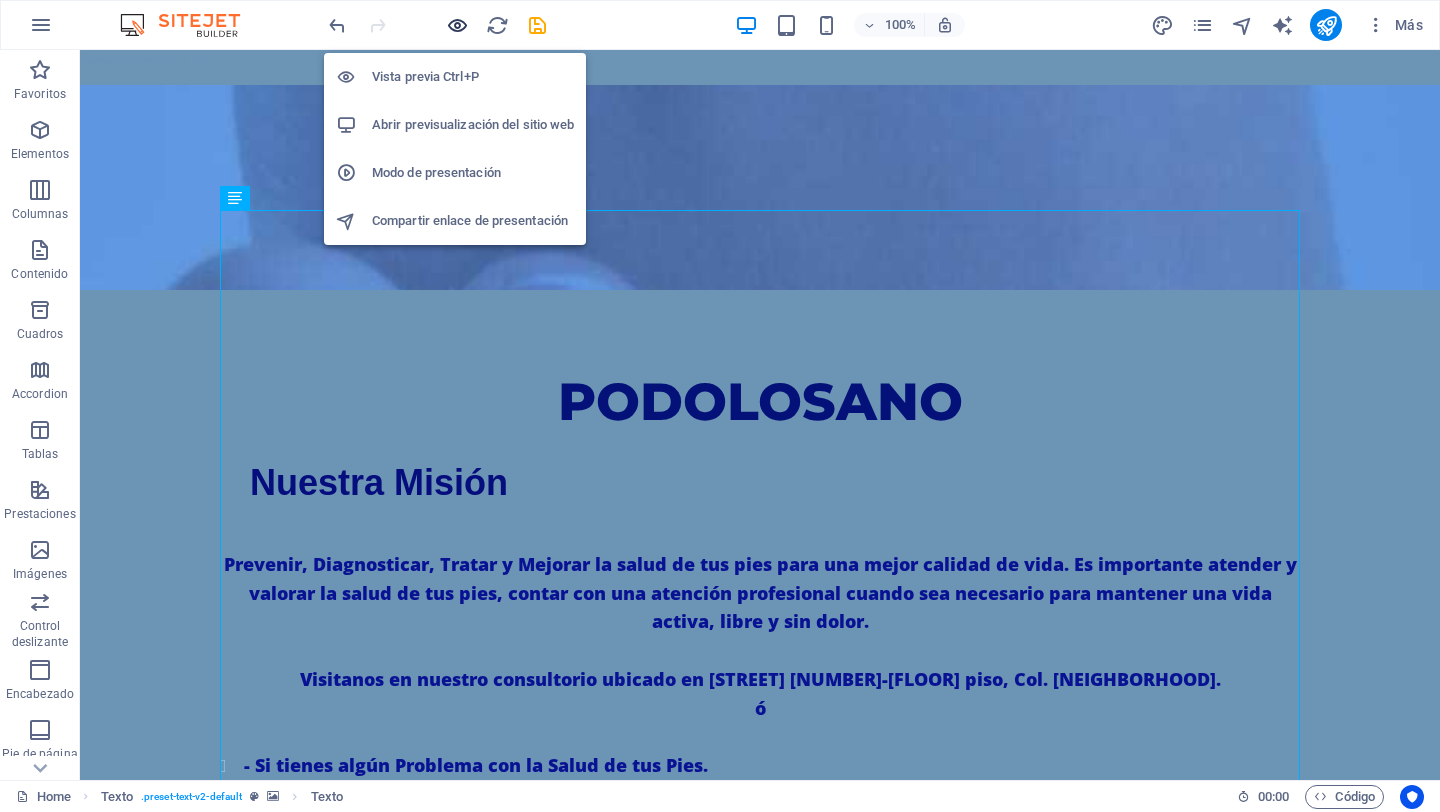 click at bounding box center [457, 25] 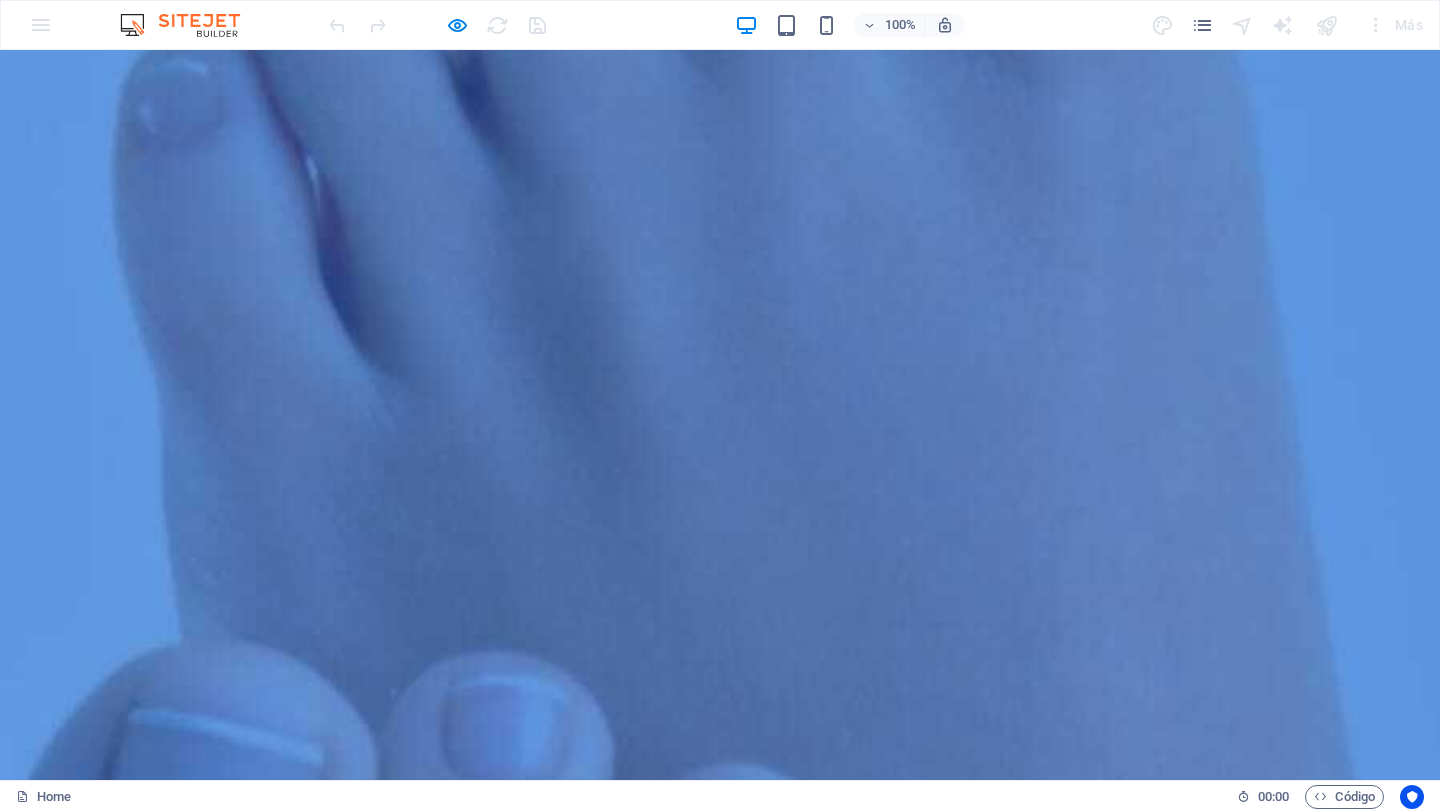 scroll, scrollTop: 0, scrollLeft: 0, axis: both 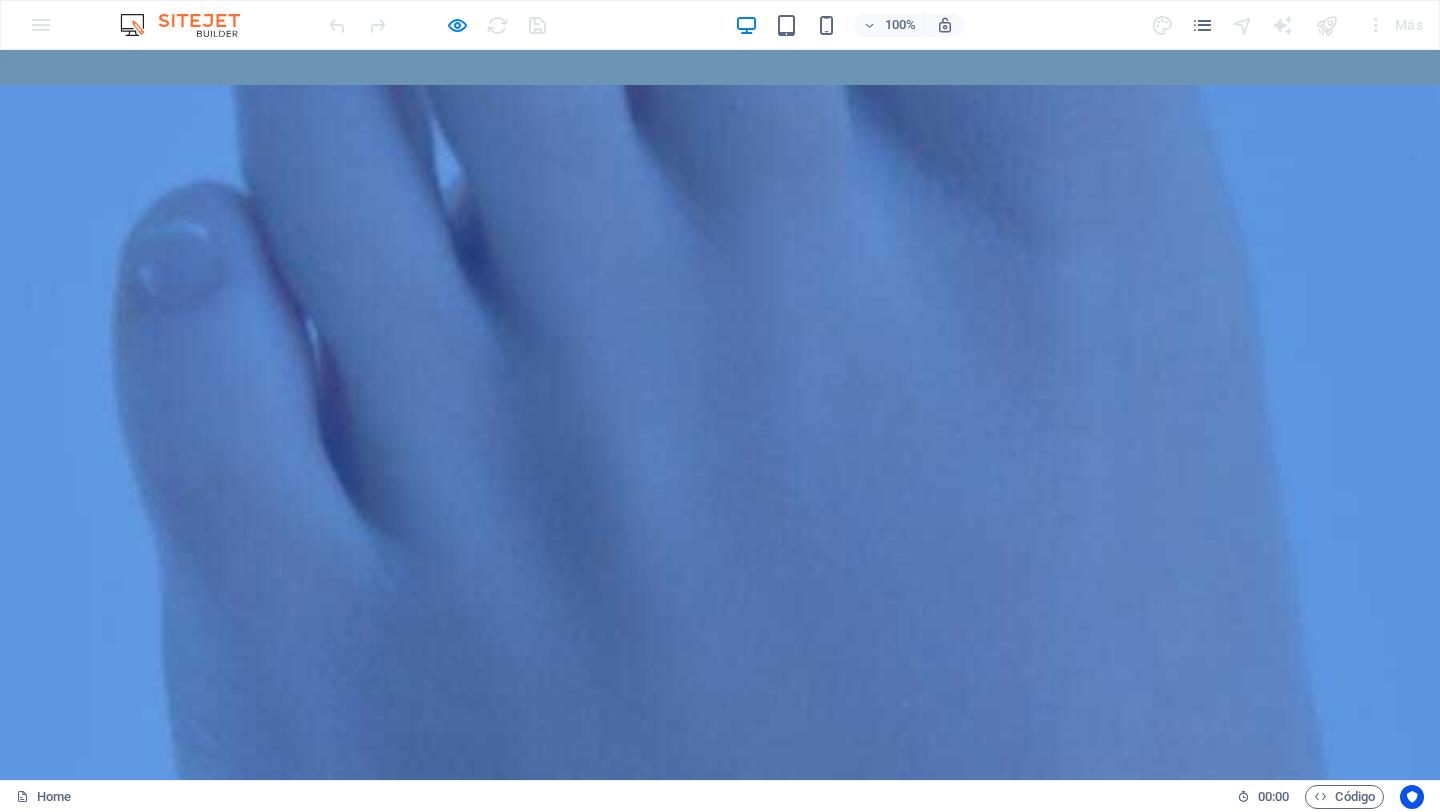 click at bounding box center (720, 1634) 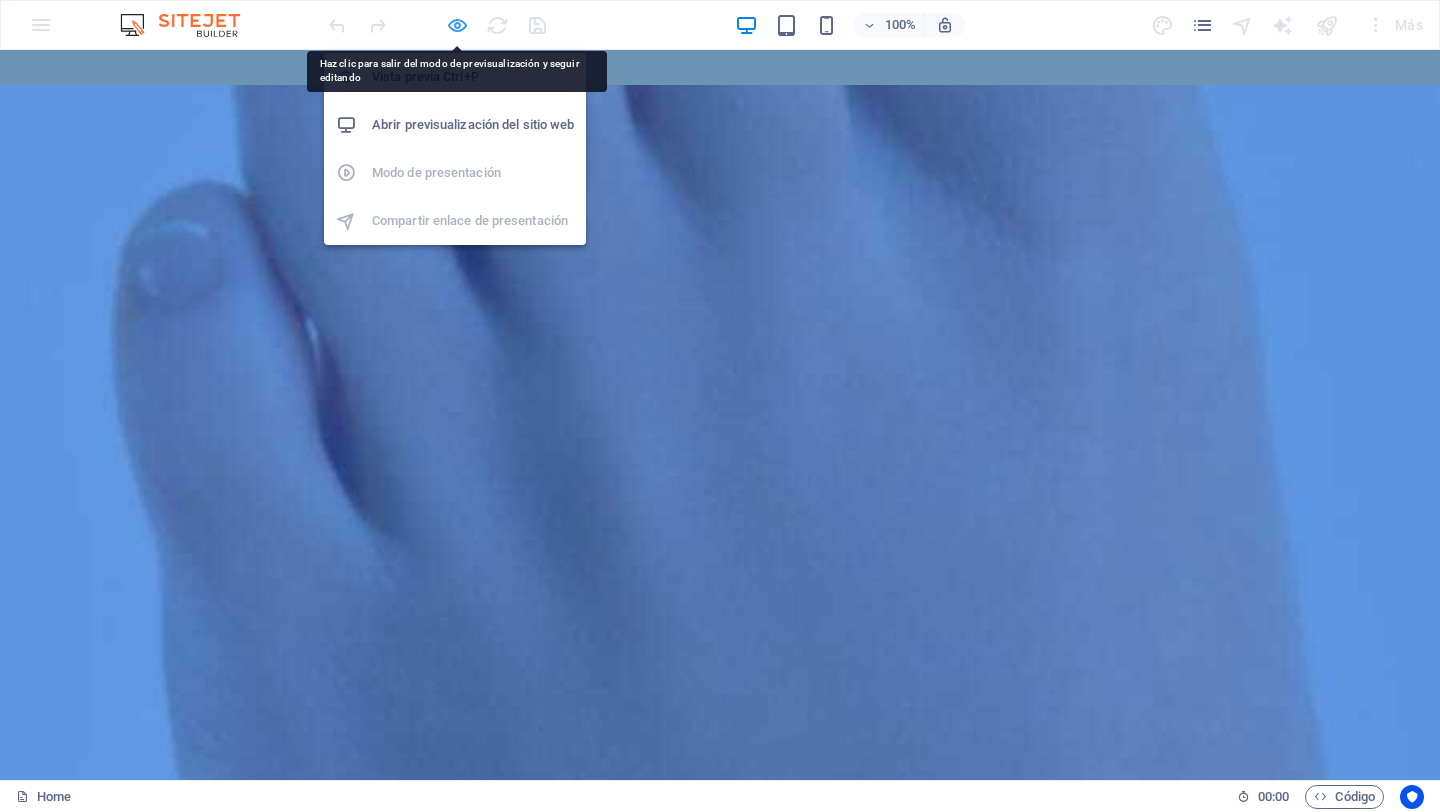 click at bounding box center (457, 25) 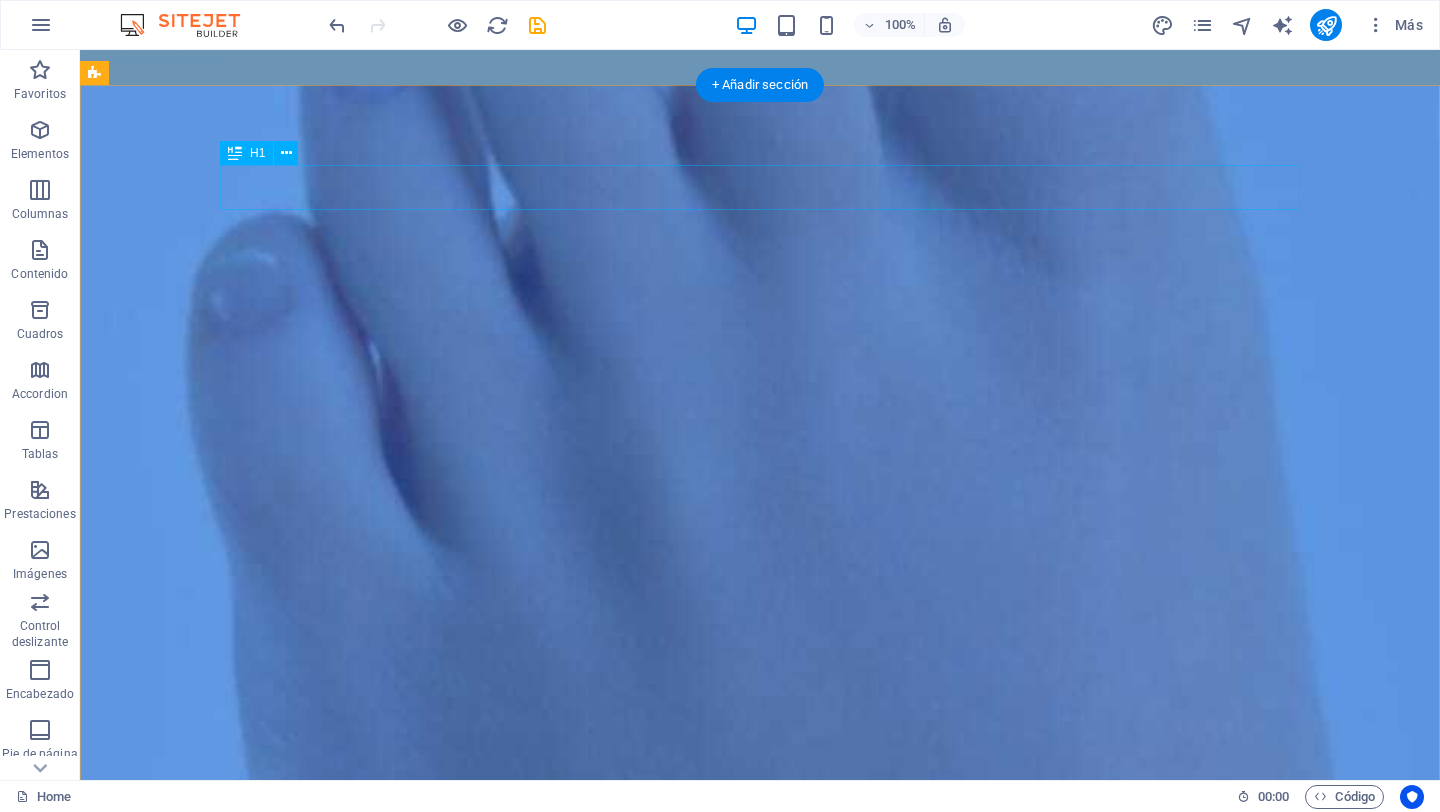 click on "​​ PODOLOSANO" at bounding box center (760, 1506) 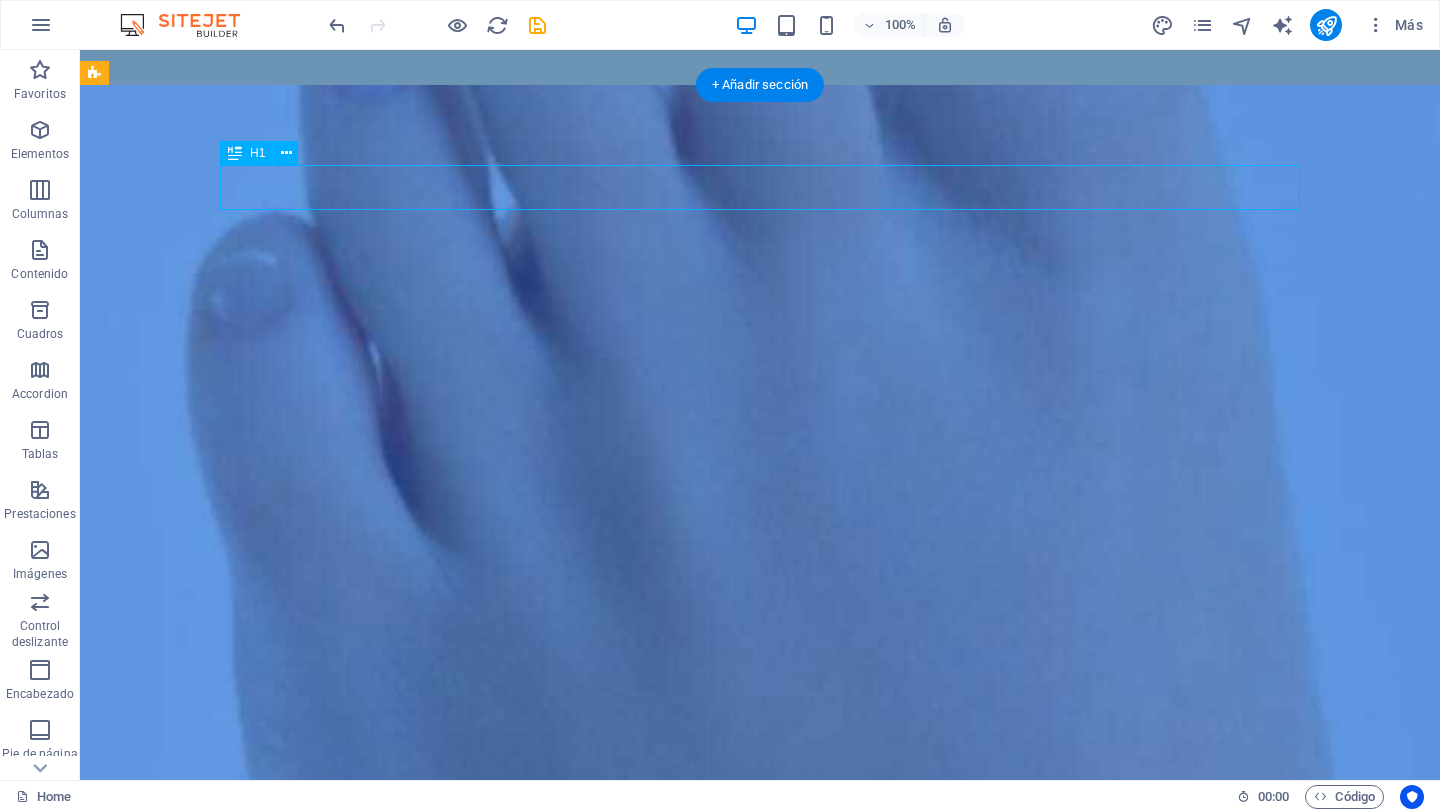 click on "​​ PODOLOSANO" at bounding box center [760, 1506] 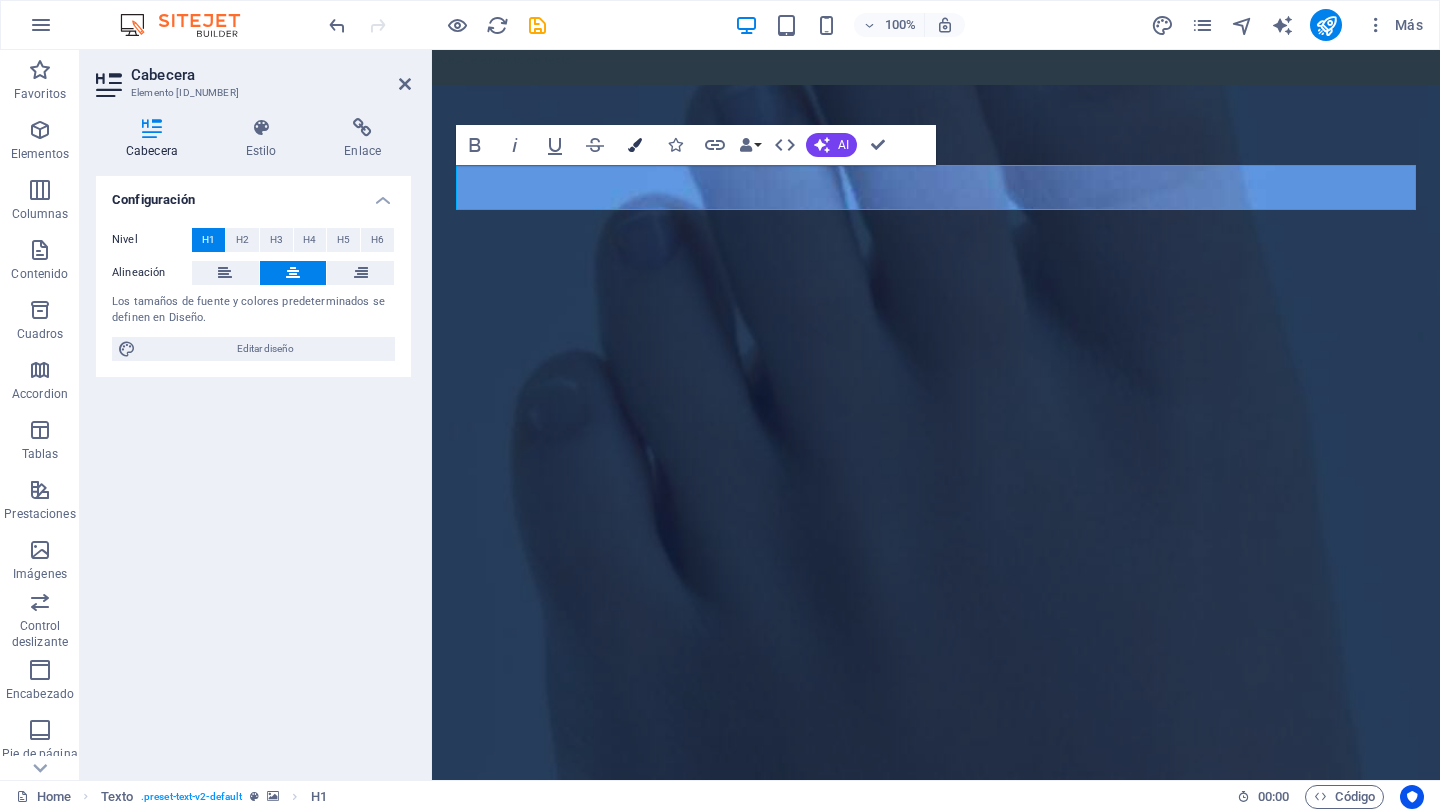 click at bounding box center [635, 145] 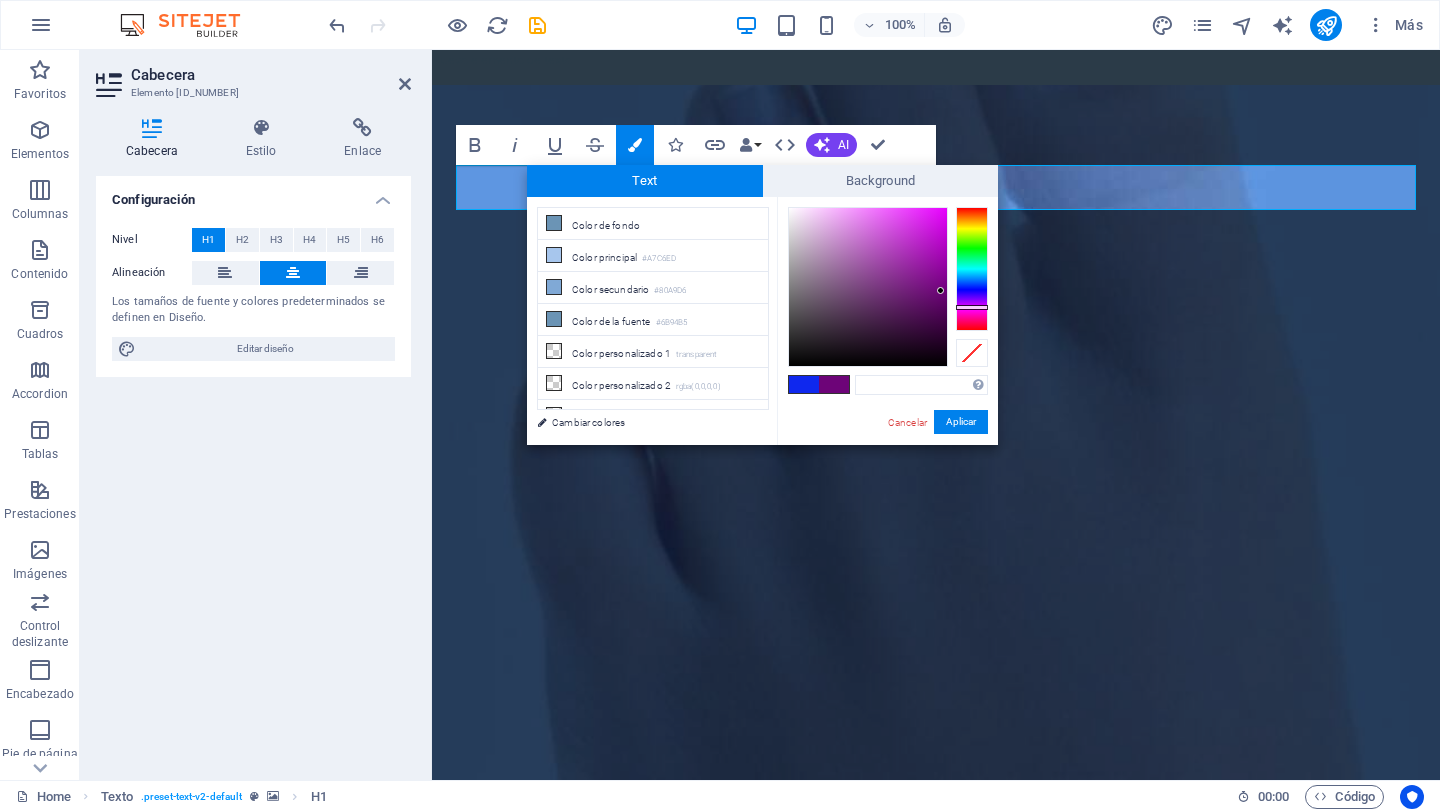 type on "#730478" 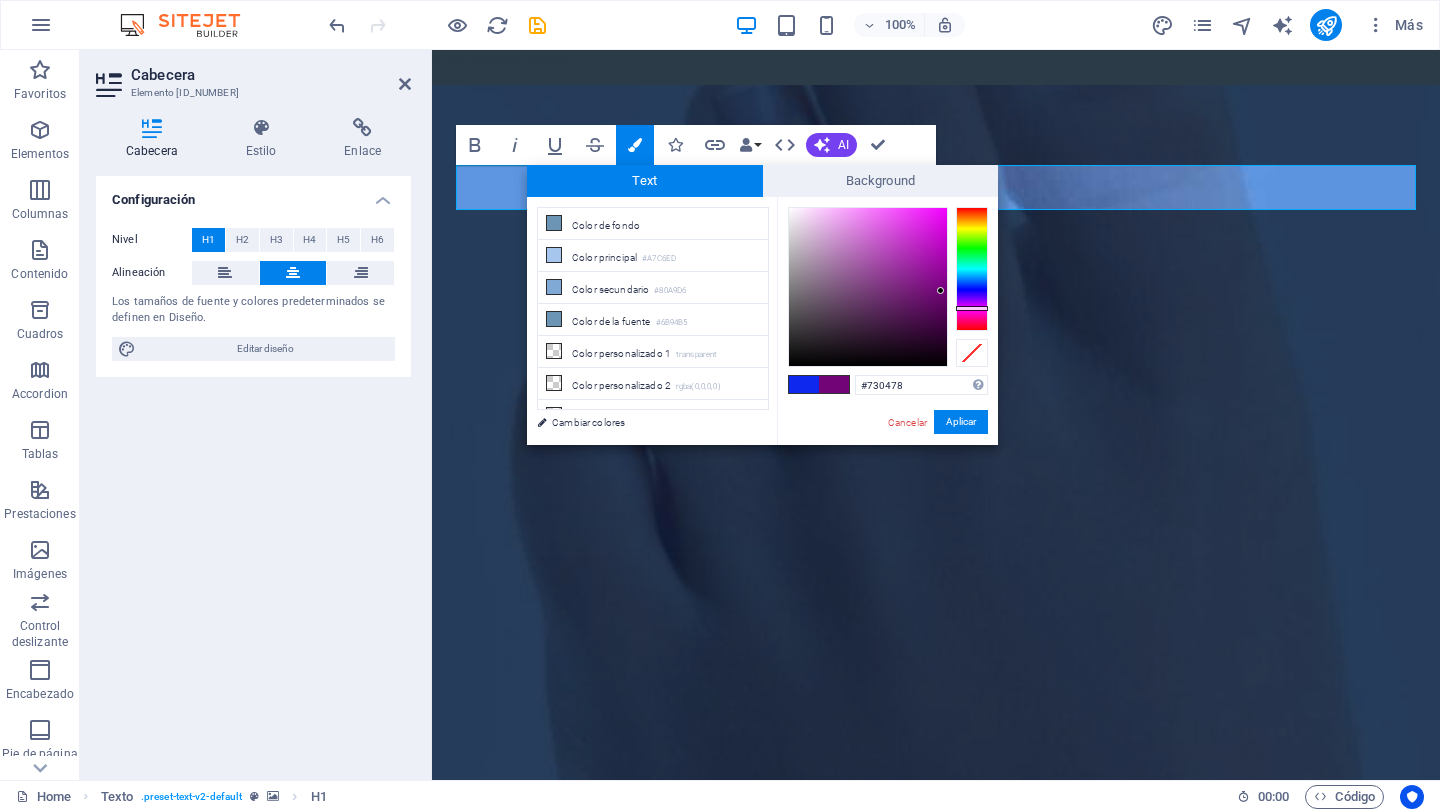 drag, startPoint x: 970, startPoint y: 286, endPoint x: 965, endPoint y: 308, distance: 22.561028 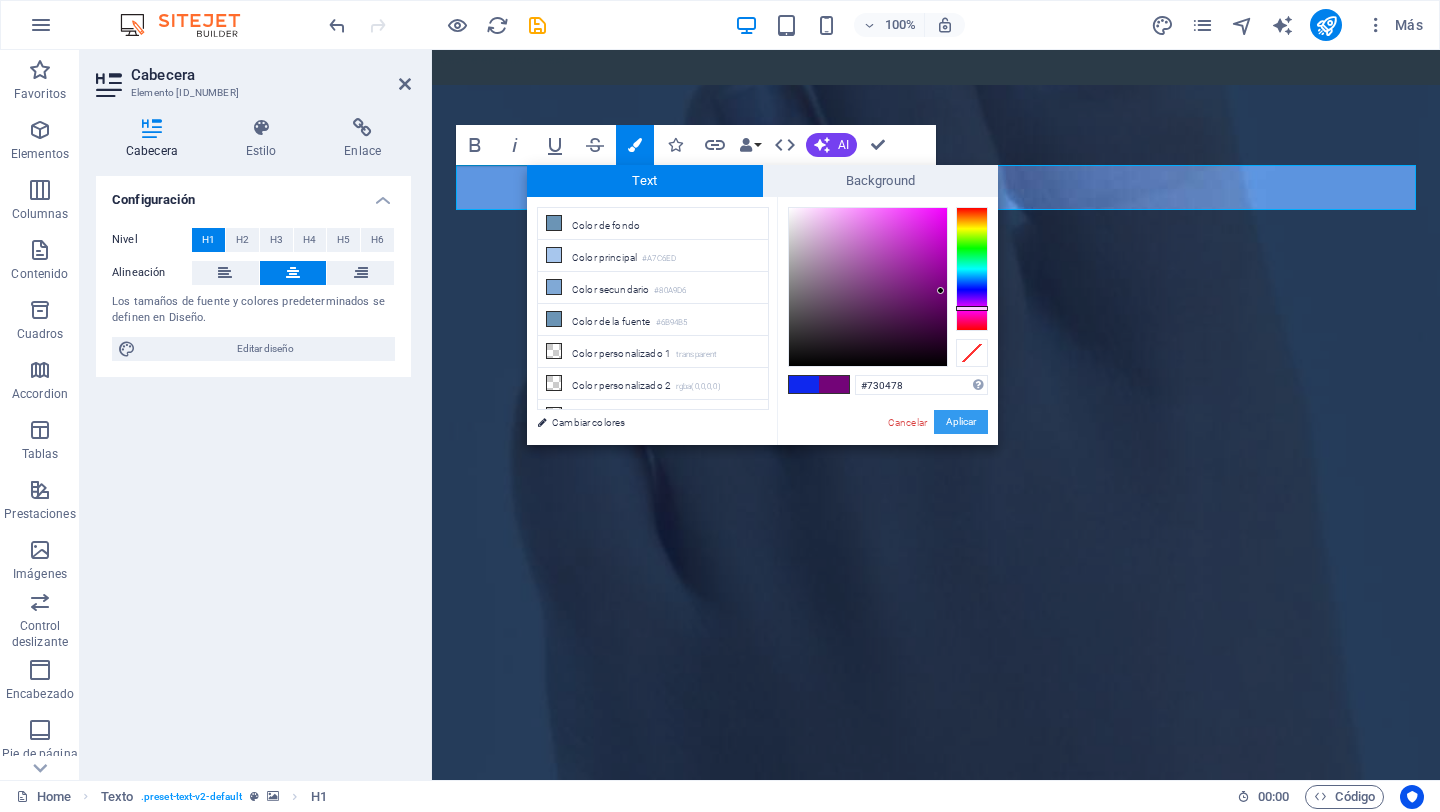 click on "Aplicar" at bounding box center (961, 422) 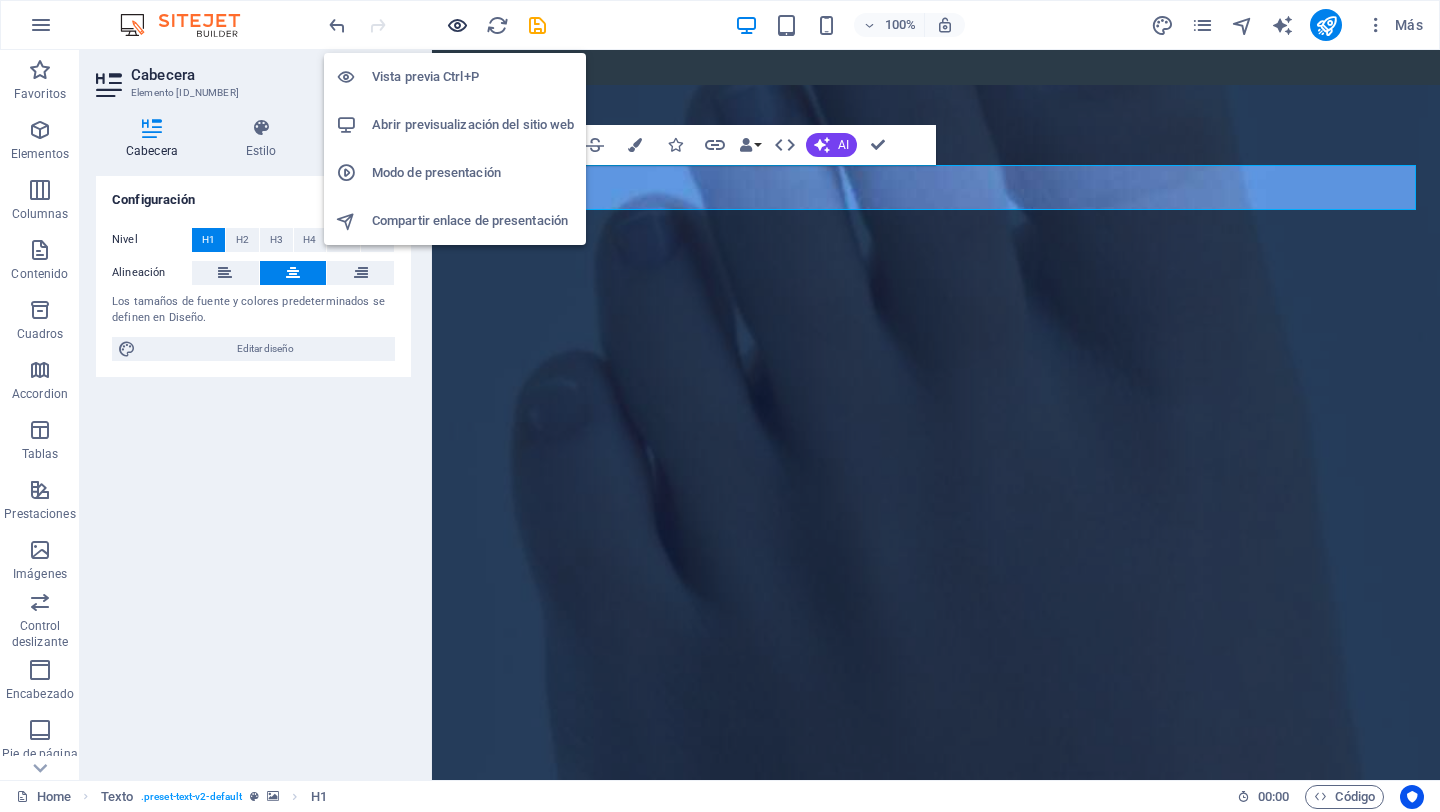 click at bounding box center [457, 25] 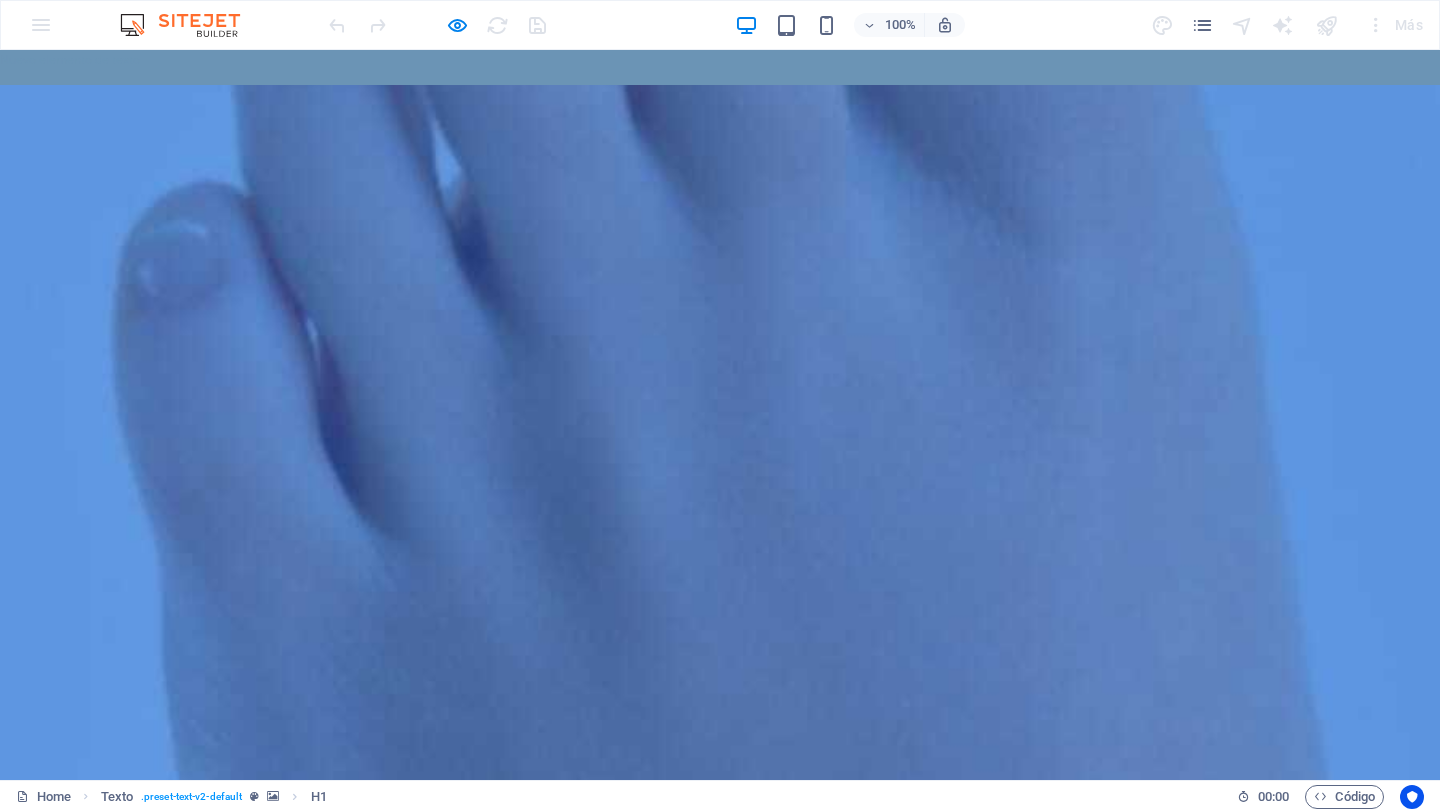 click at bounding box center [720, 1764] 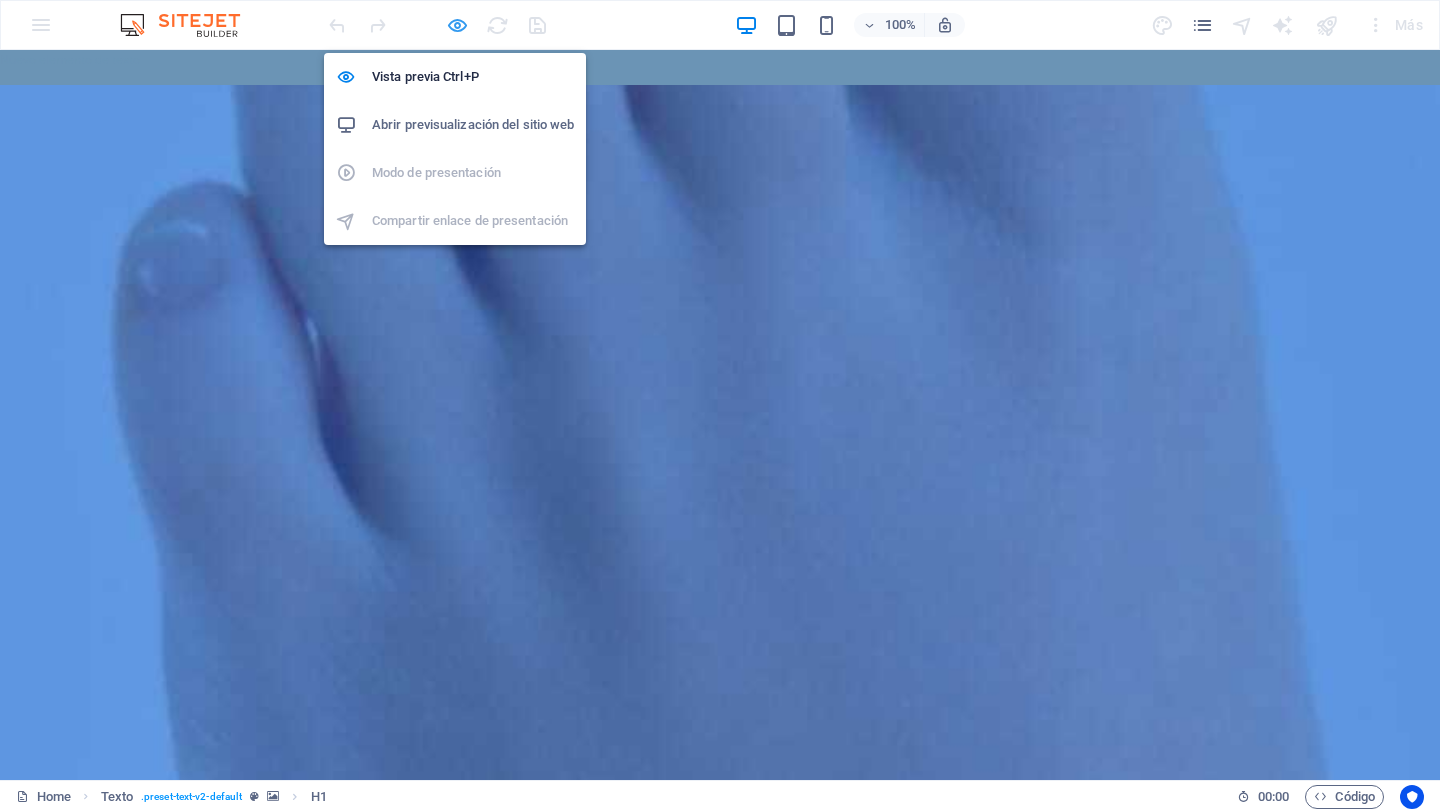 click at bounding box center [457, 25] 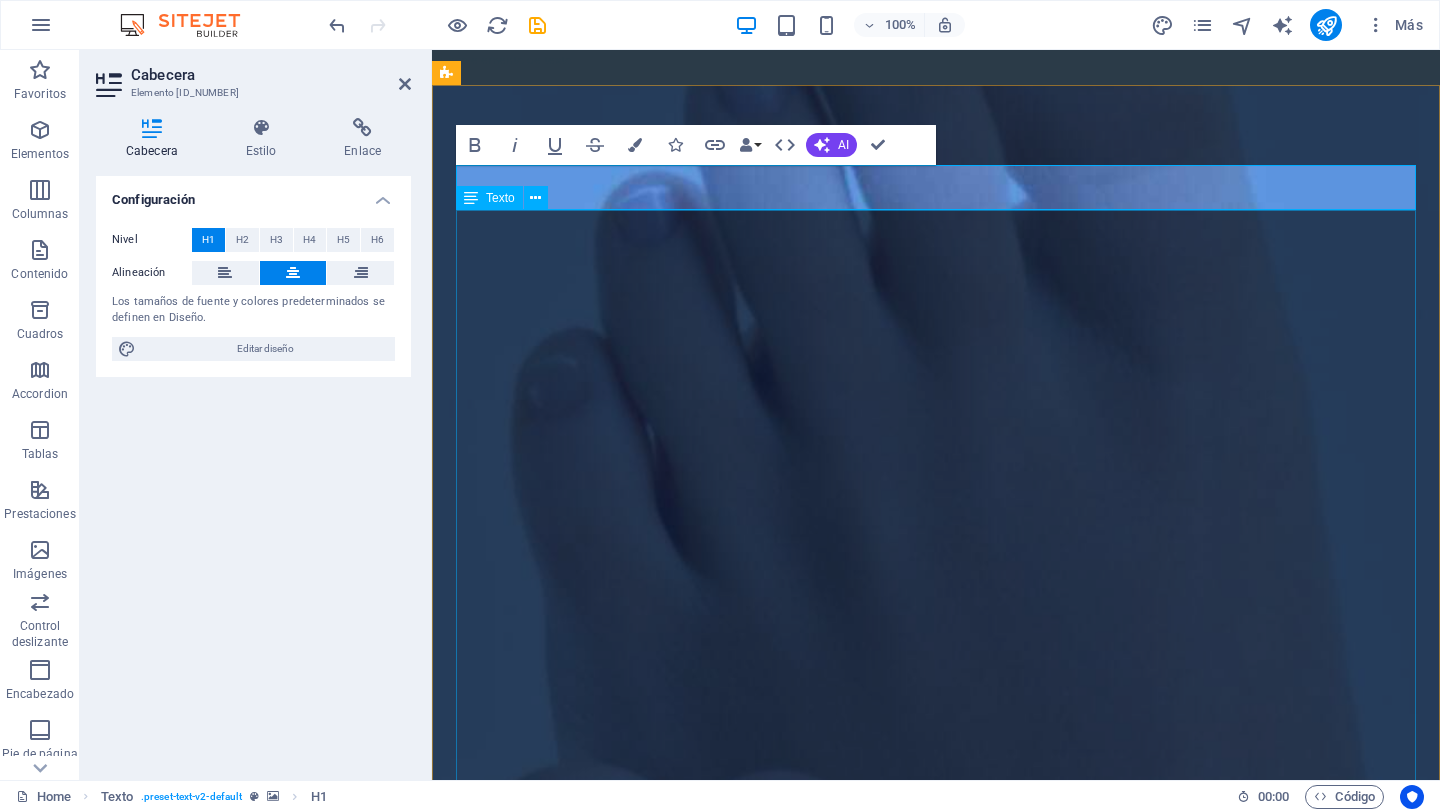 click on "Nuestra Misión Prevenir, Diagnosticar, Tratar y Mejorar la salud de tus pies para una mejor calidad de vida. Es importante atender y valorar la salud de tus pies, contar con una atención profesional cuando sea necesario para mantener una vida activa, libre y sin dolor. Visitanos en nuestro consultorio ubicado en [STREET] [NUMBER]-[FLOOR] piso, Col. [NEIGHBORHOOD]. ó - Si tienes algún Problema con la Salud de tus Pies. - Por cuestión de tiempo no puedes desplazarte. - Tienes movilidad reducida. - Eres o tienes un adulto mayor en casa. - No puedes estar en salas de espera. - O simplemente quieres que te atiendan en la comodidad de tu hogar. Para ello contamos también con servicio a domicilio, agenda tu cita vía whatsapp al [PHONE] texto" at bounding box center (936, 2041) 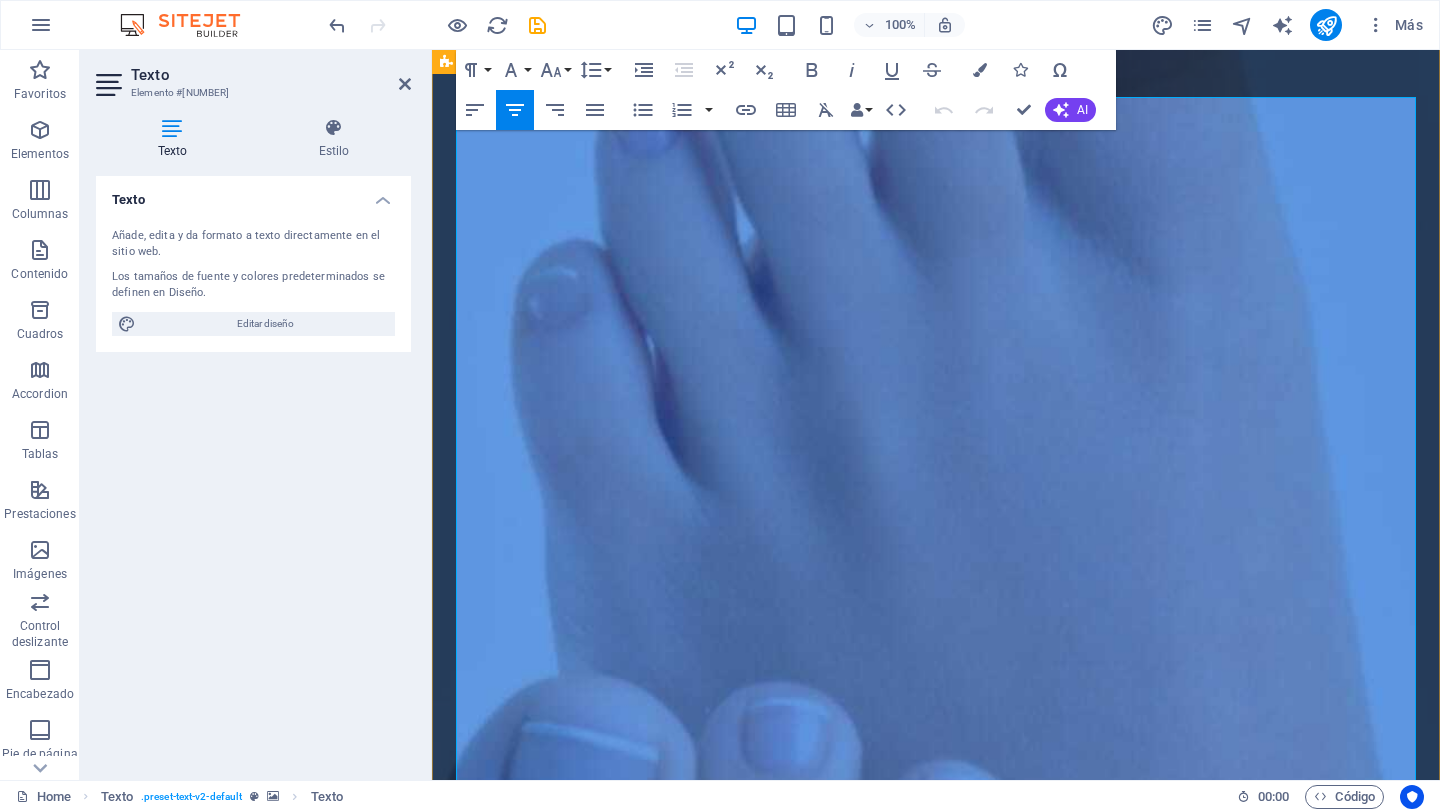 scroll, scrollTop: 113, scrollLeft: 0, axis: vertical 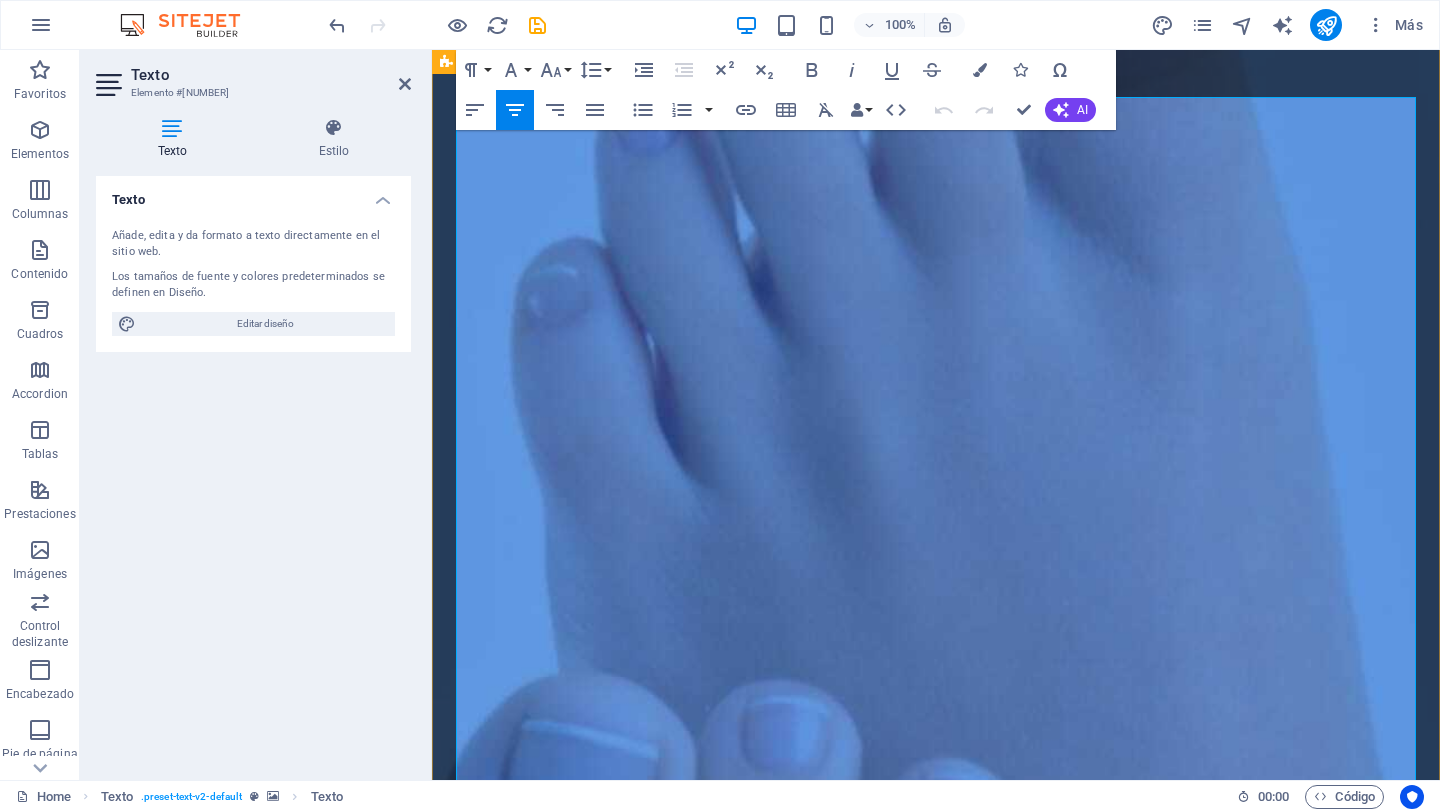 drag, startPoint x: 491, startPoint y: 271, endPoint x: 1075, endPoint y: 629, distance: 684.99634 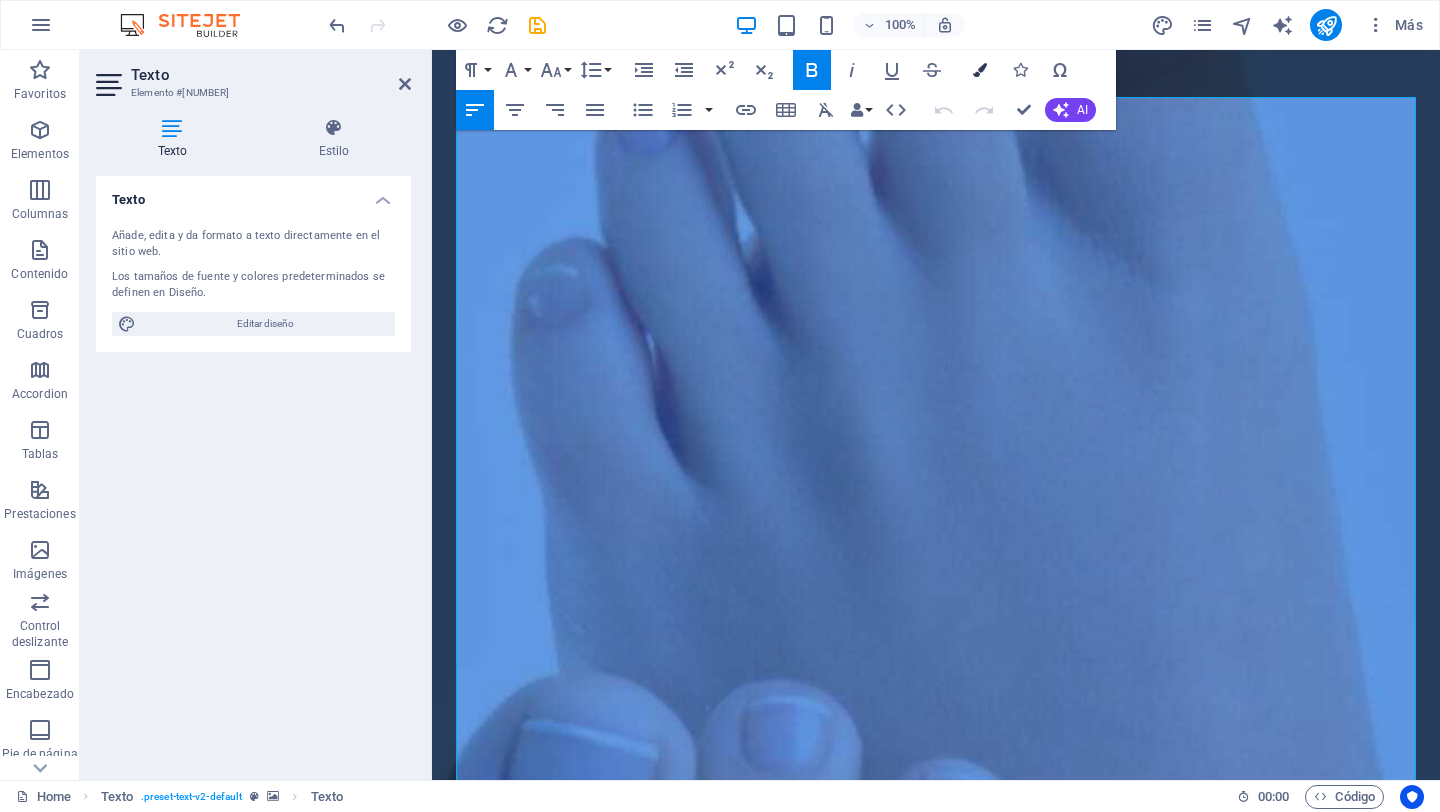 click at bounding box center [980, 70] 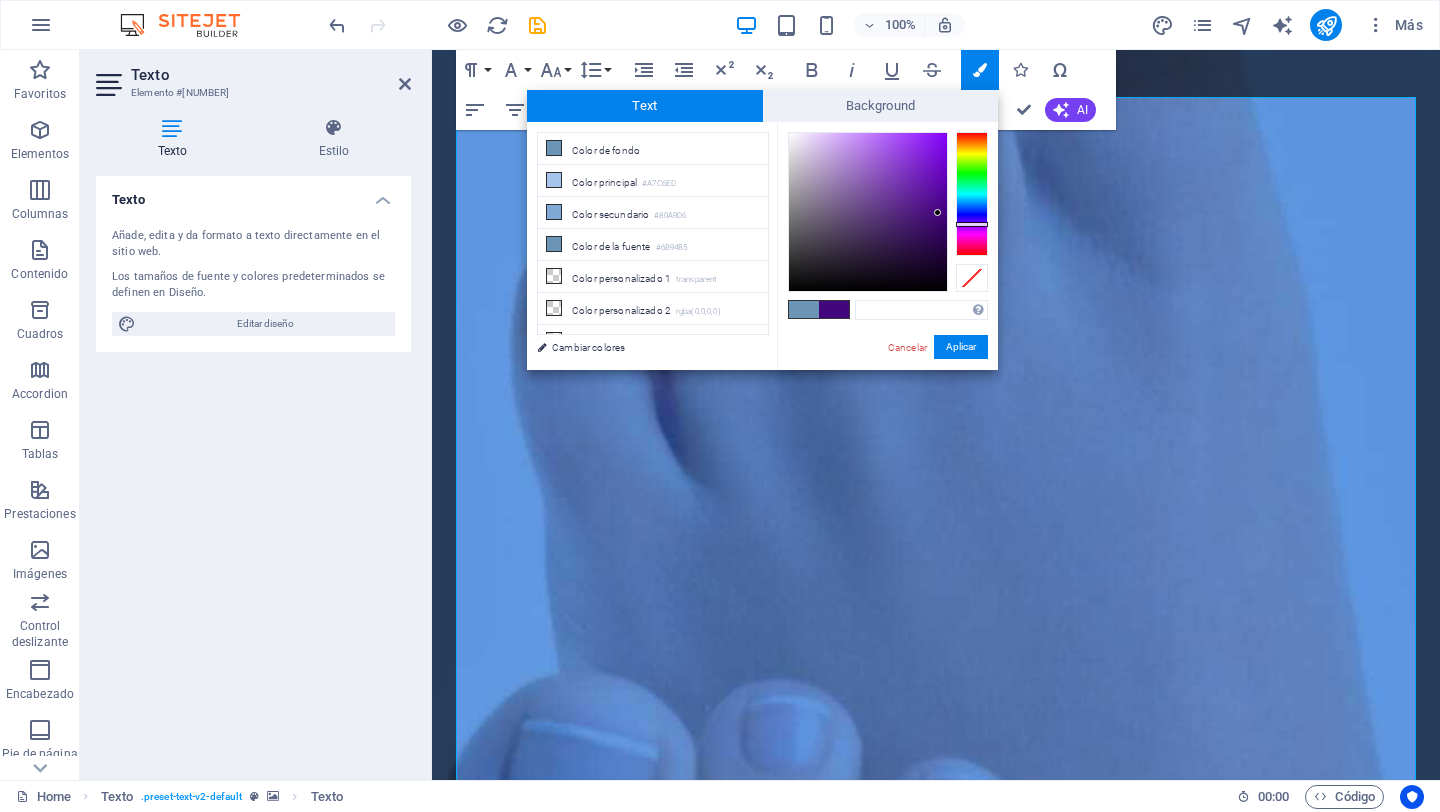 drag, startPoint x: 971, startPoint y: 211, endPoint x: 969, endPoint y: 223, distance: 12.165525 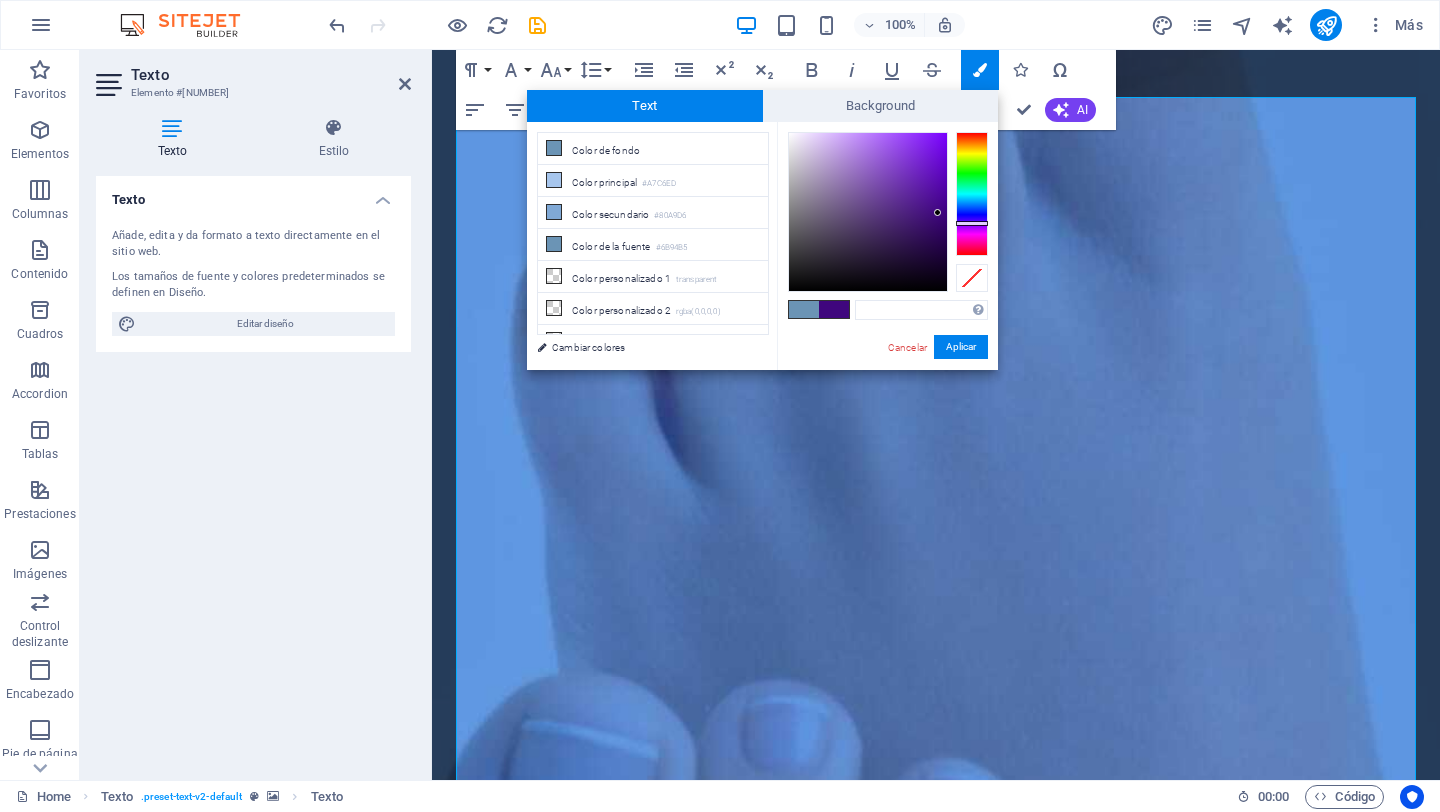 type on "​" 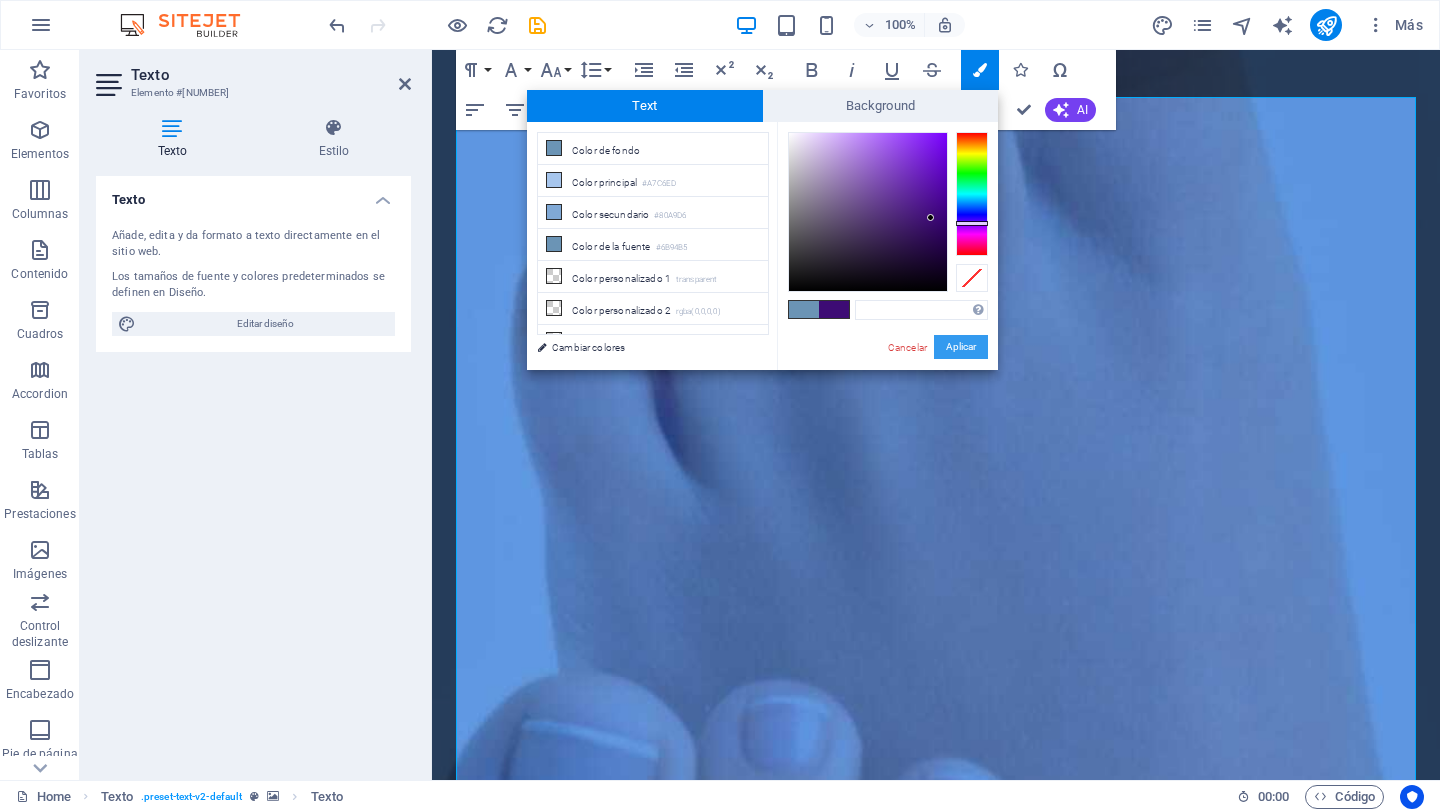 click on "Aplicar" at bounding box center (961, 347) 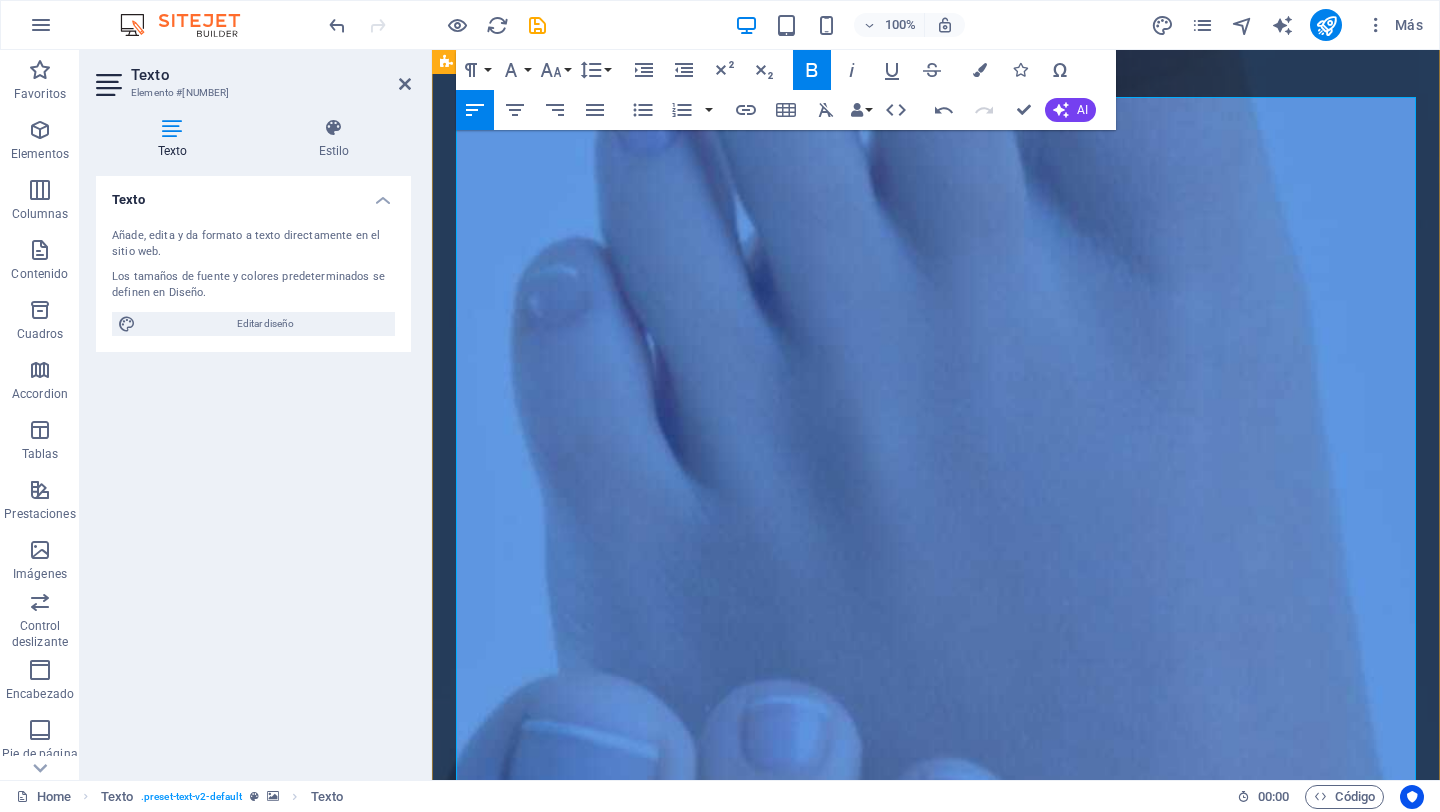 click on "- Si tienes algún Problema con la Salud de tus Pies. - Por cuestión de tiempo no puedes desplazarte. - Tienes movilidad reducida. - Eres o tienes un adulto mayor en casa. - No puedes estar en salas de espera. - O simplemente quieres que te atiendan en la comodidad de tu hogar." at bounding box center [948, 1839] 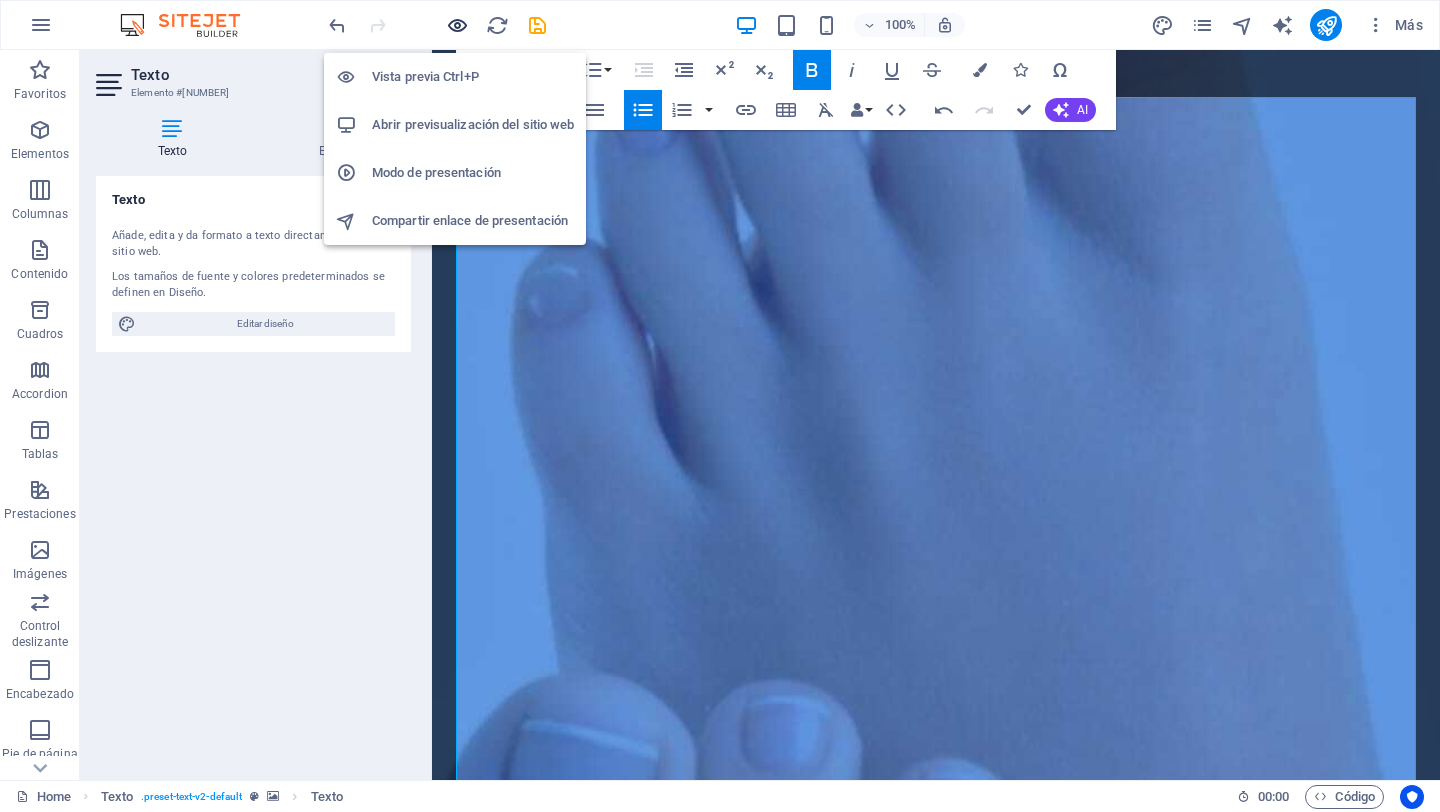 click at bounding box center (457, 25) 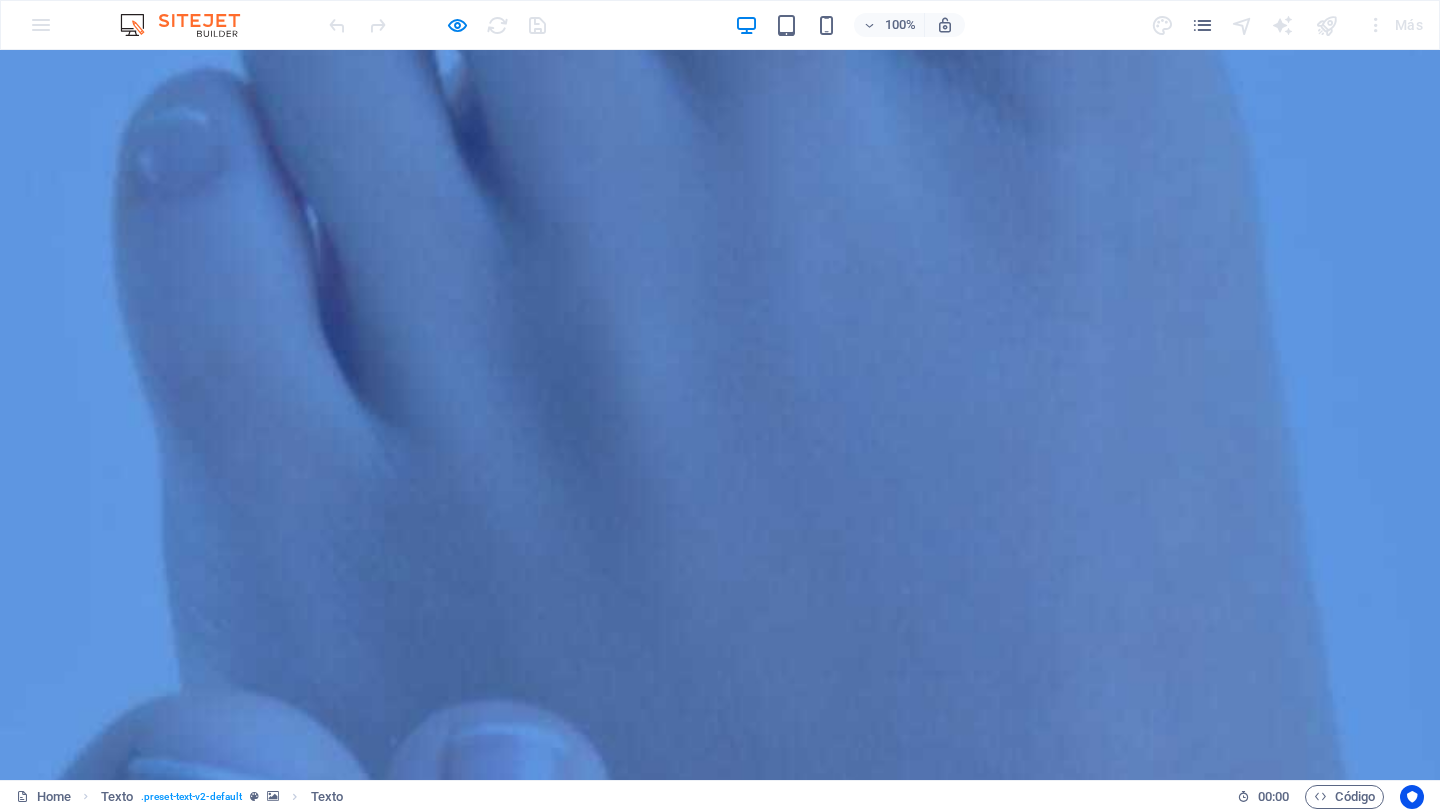 click on "PODOLOSANO" at bounding box center (720, 1402) 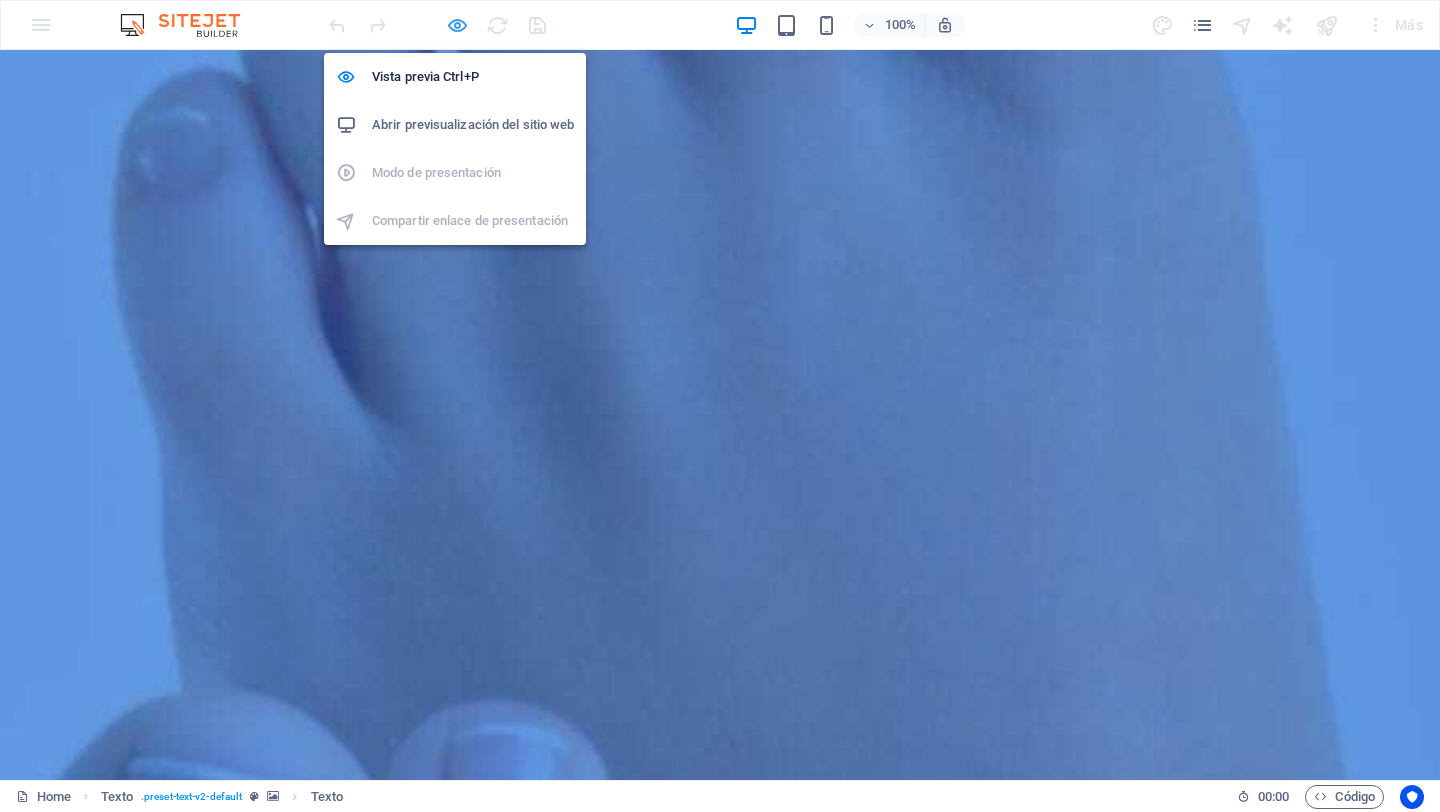 click at bounding box center [457, 25] 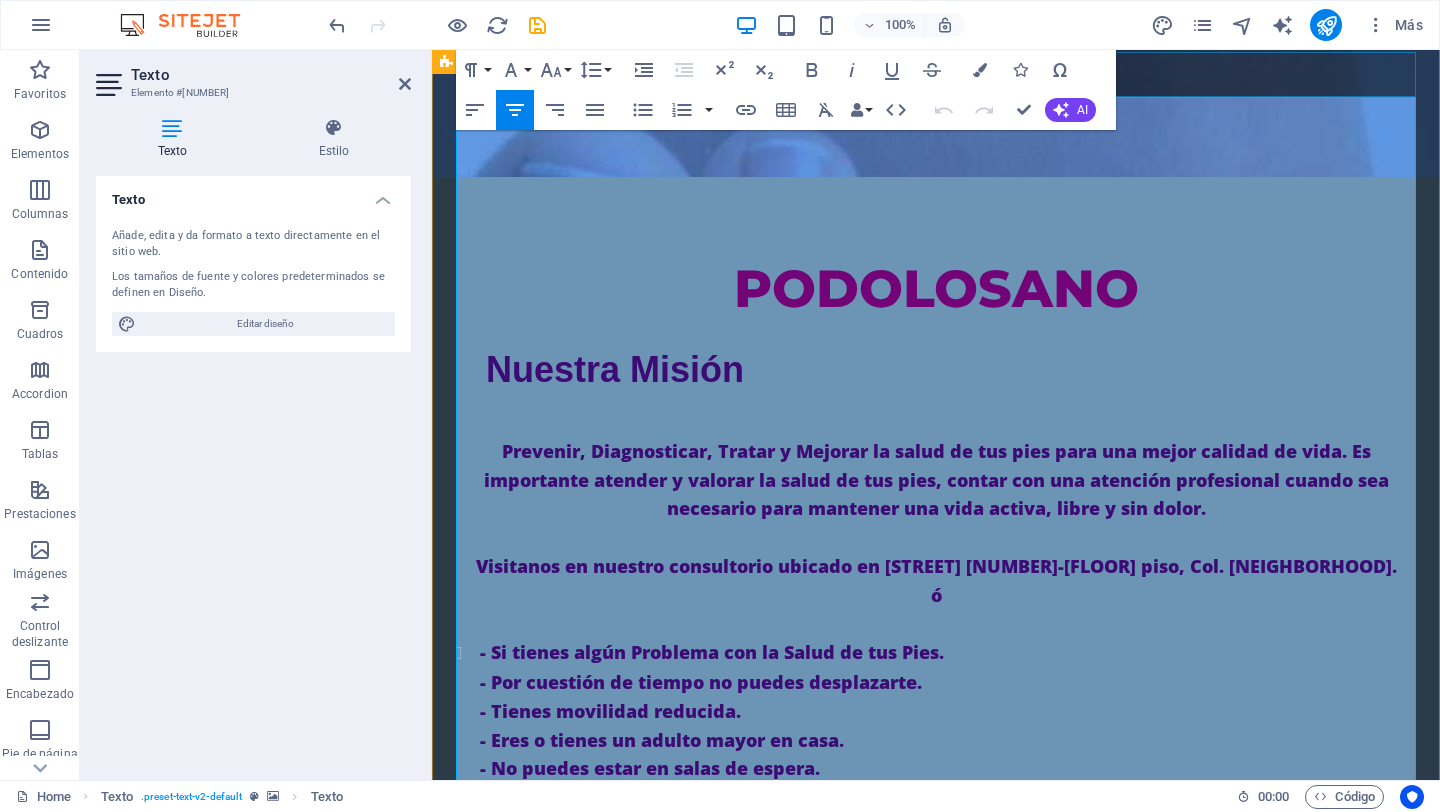 click on "​​ PODOLOSANO" at bounding box center (936, 279) 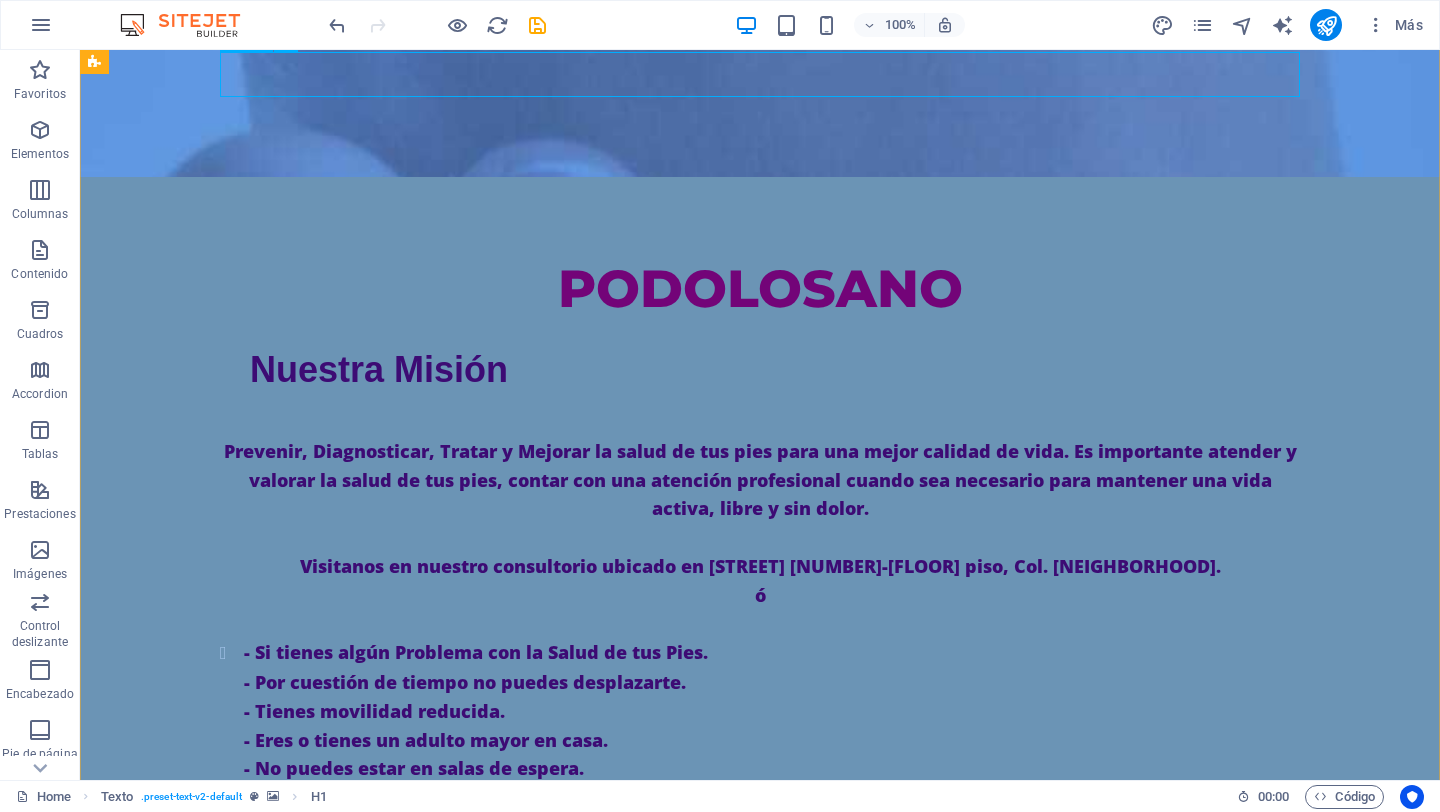 click on "​​ PODOLOSANO" at bounding box center (760, 279) 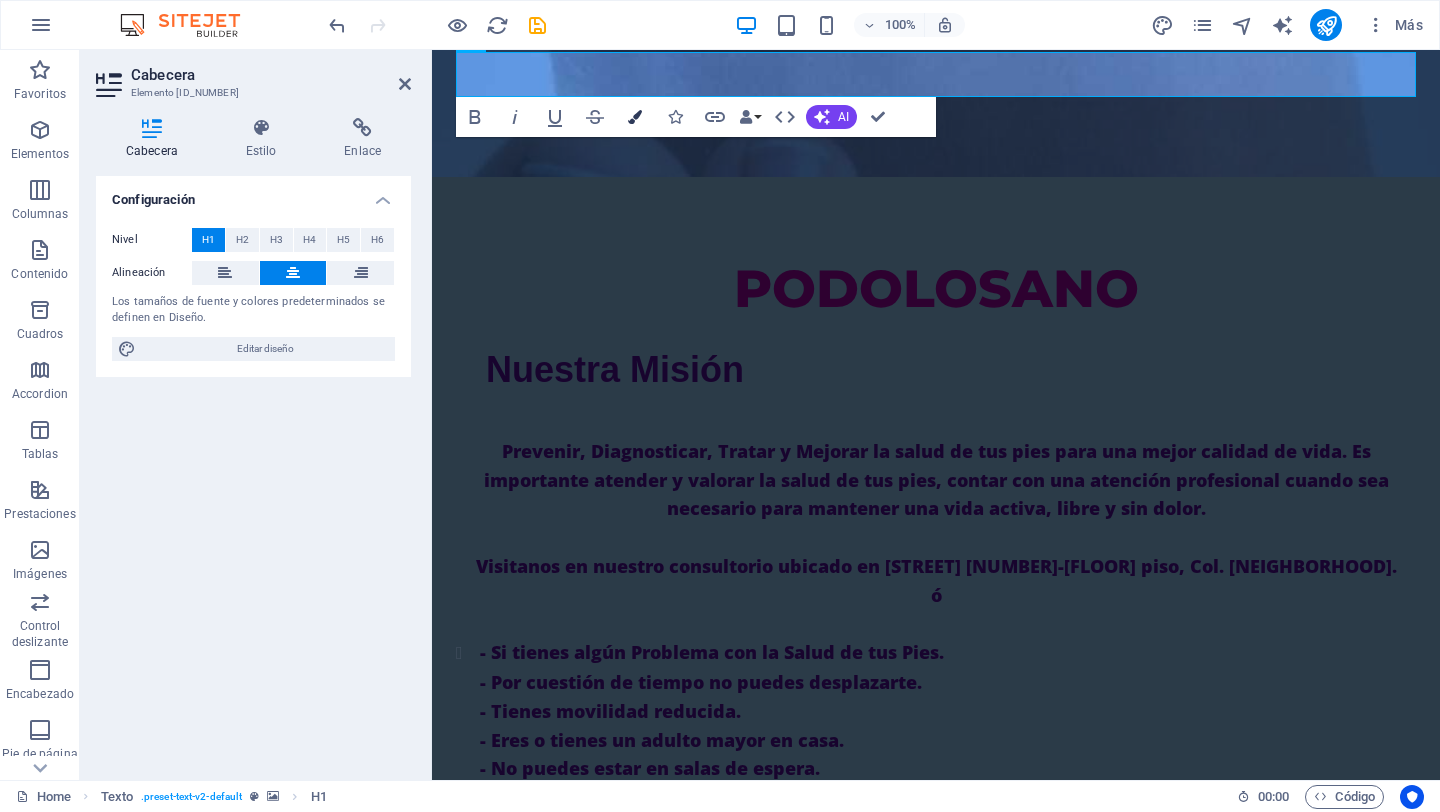 click at bounding box center [635, 117] 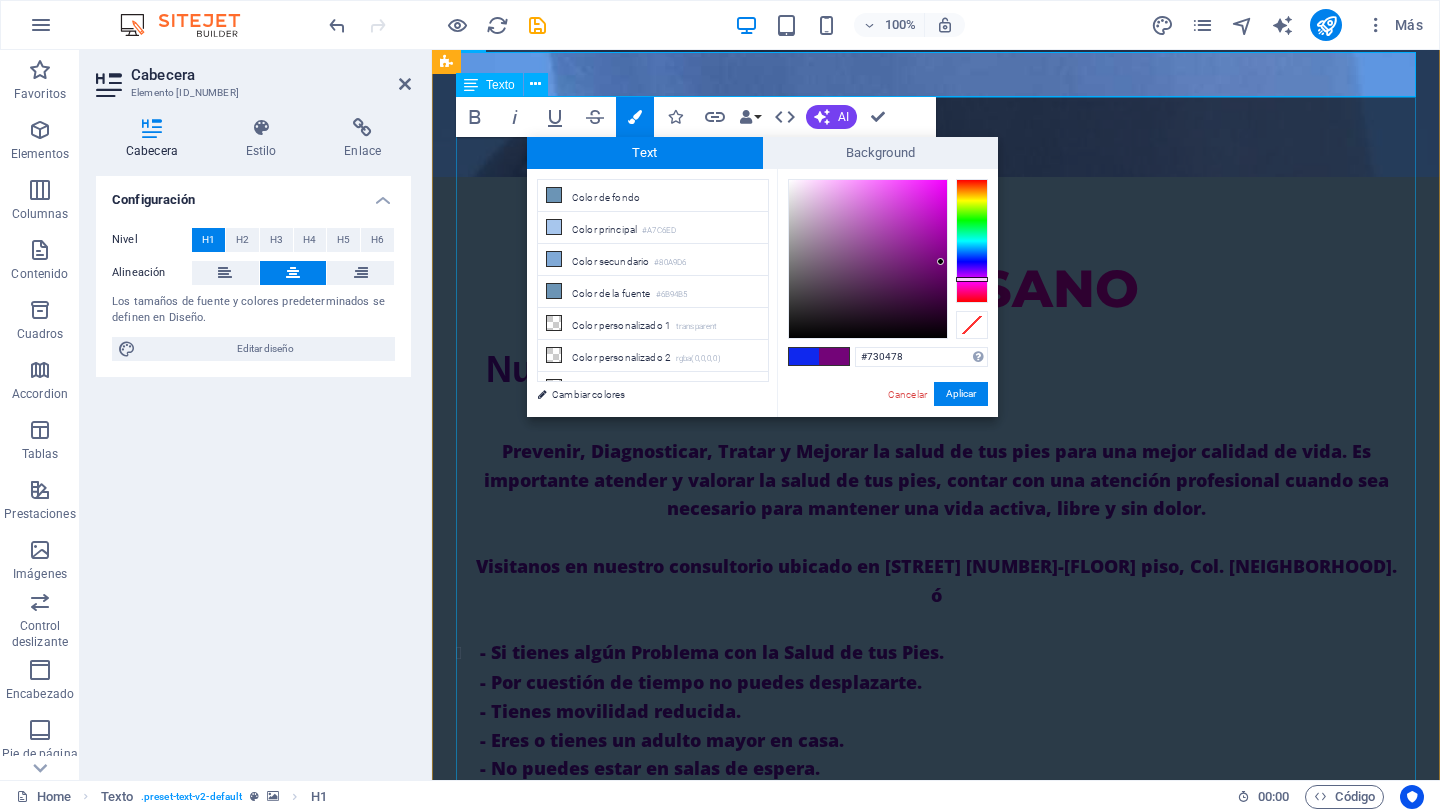 click on "Nuestra Misión Prevenir, Diagnosticar, Tratar y Mejorar la salud de tus pies para una mejor calidad de vida. Es importante atender y valorar la salud de tus pies, contar con una atención profesional cuando sea necesario para mantener una vida activa, libre y sin dolor. Visitanos en nuestro consultorio ubicado en [STREET] [NUMBER]-[FLOOR] piso, Col. [NEIGHBORHOOD]. ó - Si tienes algún Problema con la Salud de tus Pies. - Por cuestión de tiempo no puedes desplazarte. - Tienes movilidad reducida. - Eres o tienes un adulto mayor en casa. - No puedes estar en salas de espera. - O simplemente quieres que te atiendan en la comodidad de tu hogar. Para ello contamos también con servicio a domicilio, agenda tu cita vía whatsapp al [PHONE] texto" at bounding box center (936, 859) 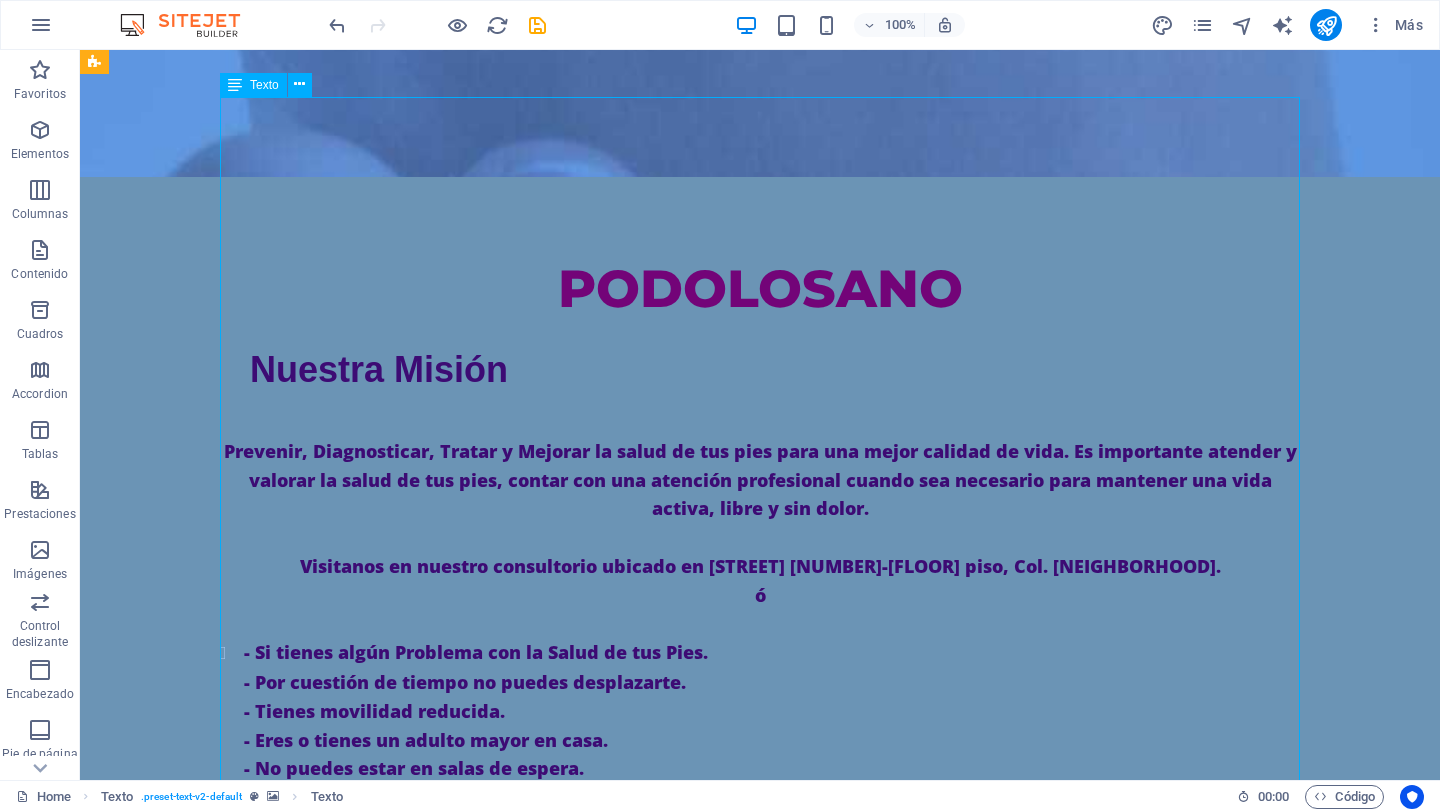 click on "Nuestra Misión Prevenir, Diagnosticar, Tratar y Mejorar la salud de tus pies para una mejor calidad de vida. Es importante atender y valorar la salud de tus pies, contar con una atención profesional cuando sea necesario para mantener una vida activa, libre y sin dolor. Visitanos en nuestro consultorio ubicado en [STREET] [NUMBER]-[FLOOR] piso, Col. [NEIGHBORHOOD]. ó - Si tienes algún Problema con la Salud de tus Pies. - Por cuestión de tiempo no puedes desplazarte. - Tienes movilidad reducida. - Eres o tienes un adulto mayor en casa. - No puedes estar en salas de espera. - O simplemente quieres que te atiendan en la comodidad de tu hogar. Para ello contamos también con servicio a domicilio, agenda tu cita vía whatsapp al [PHONE] texto" at bounding box center [760, 859] 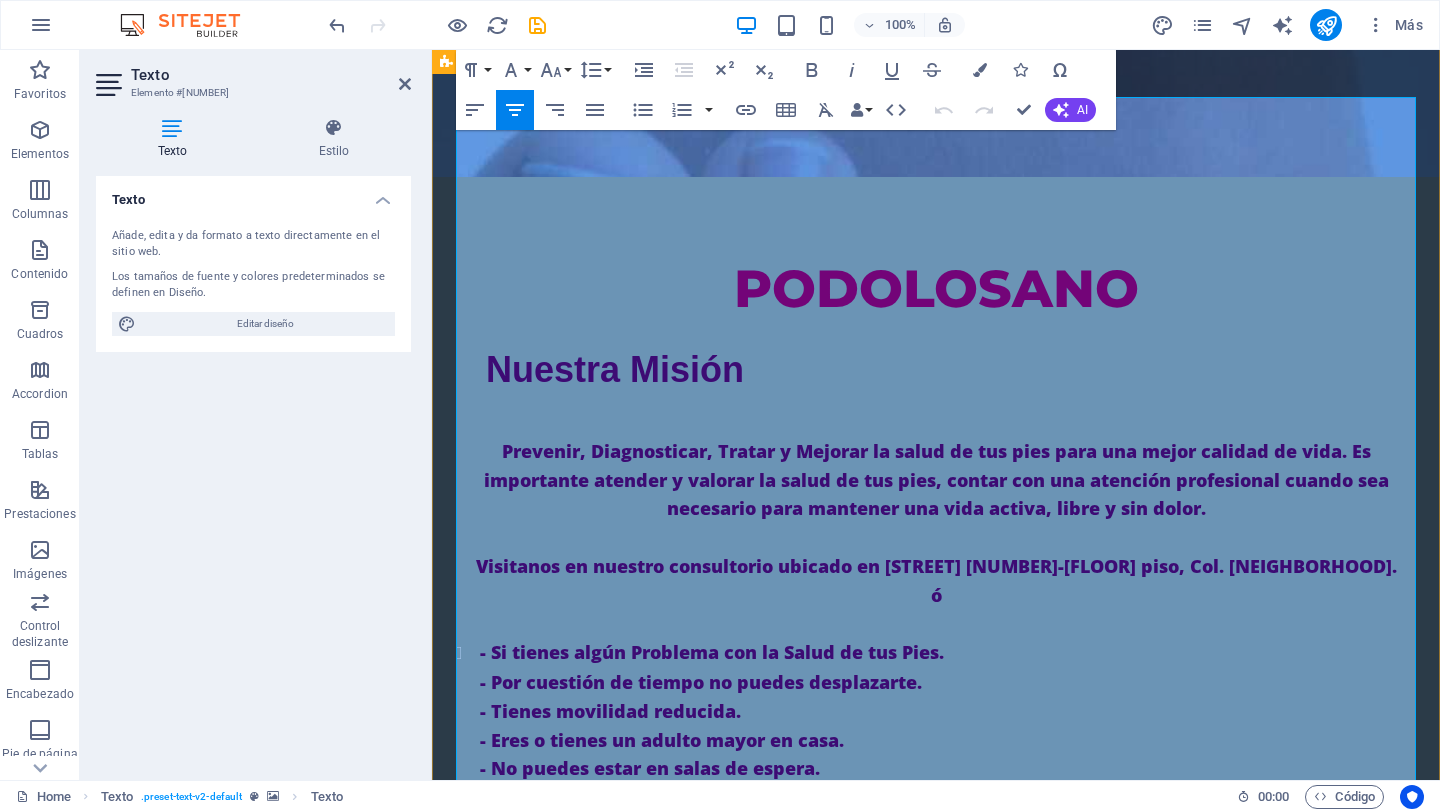drag, startPoint x: 1380, startPoint y: 618, endPoint x: 496, endPoint y: 173, distance: 989.6873 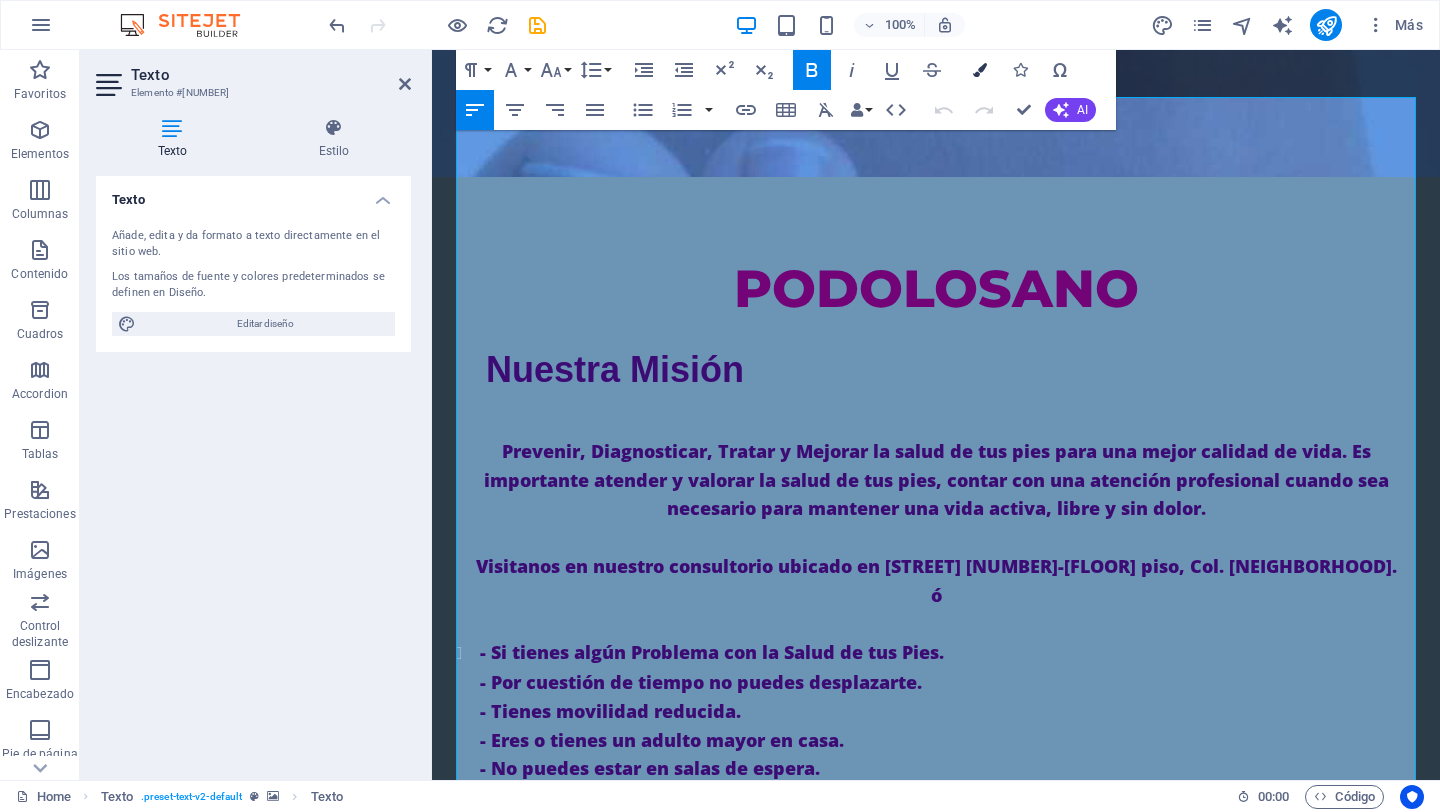 click at bounding box center [980, 70] 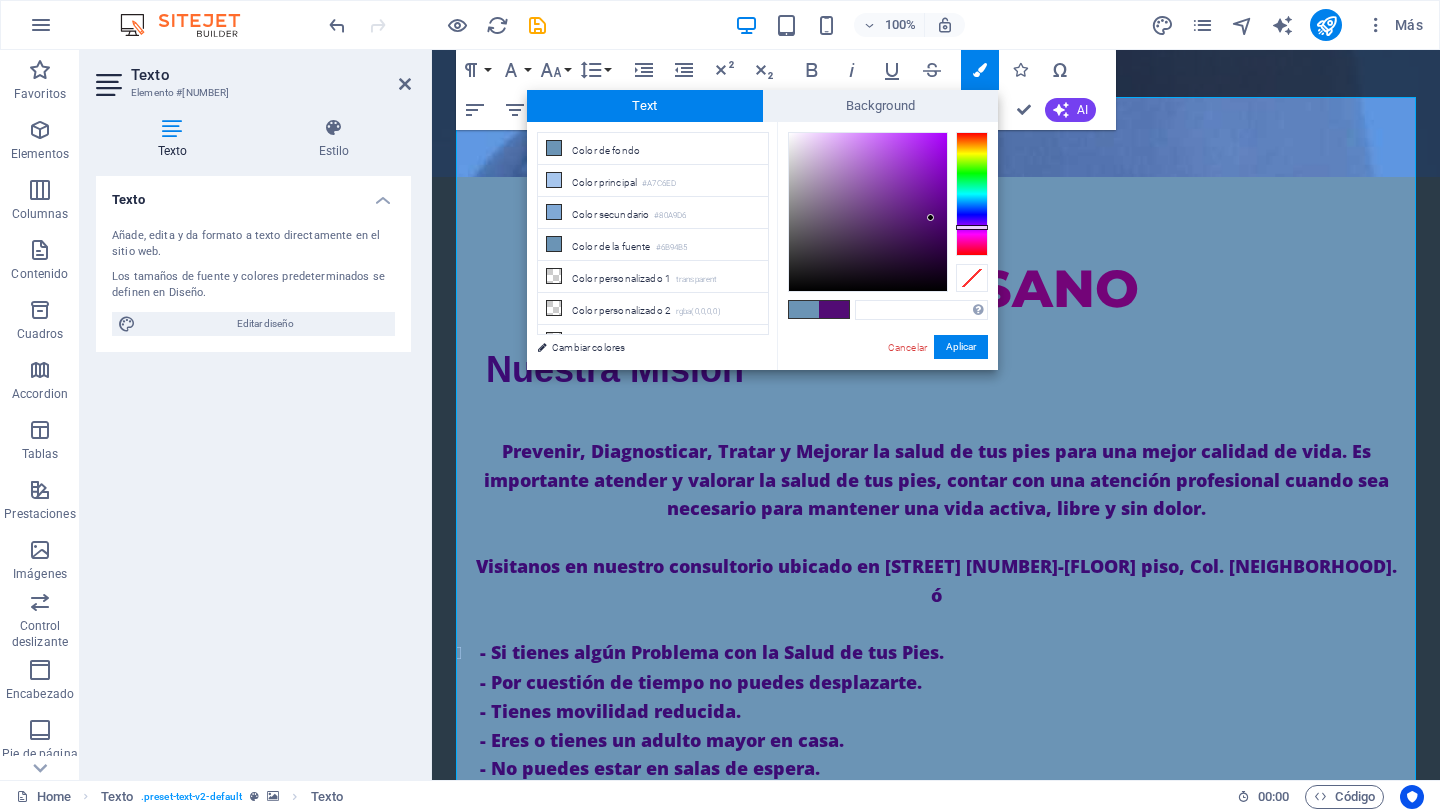 click at bounding box center (972, 227) 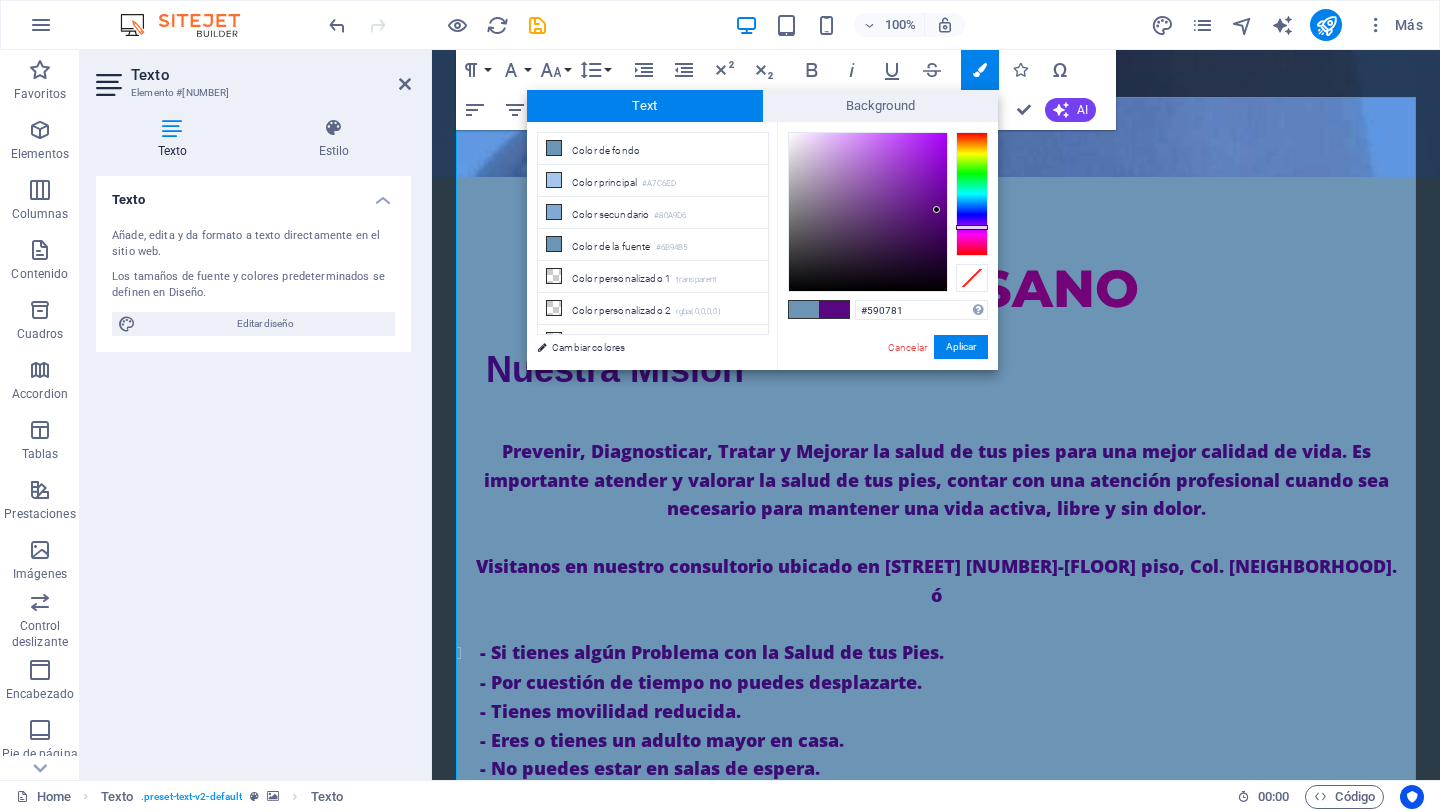 click at bounding box center [868, 212] 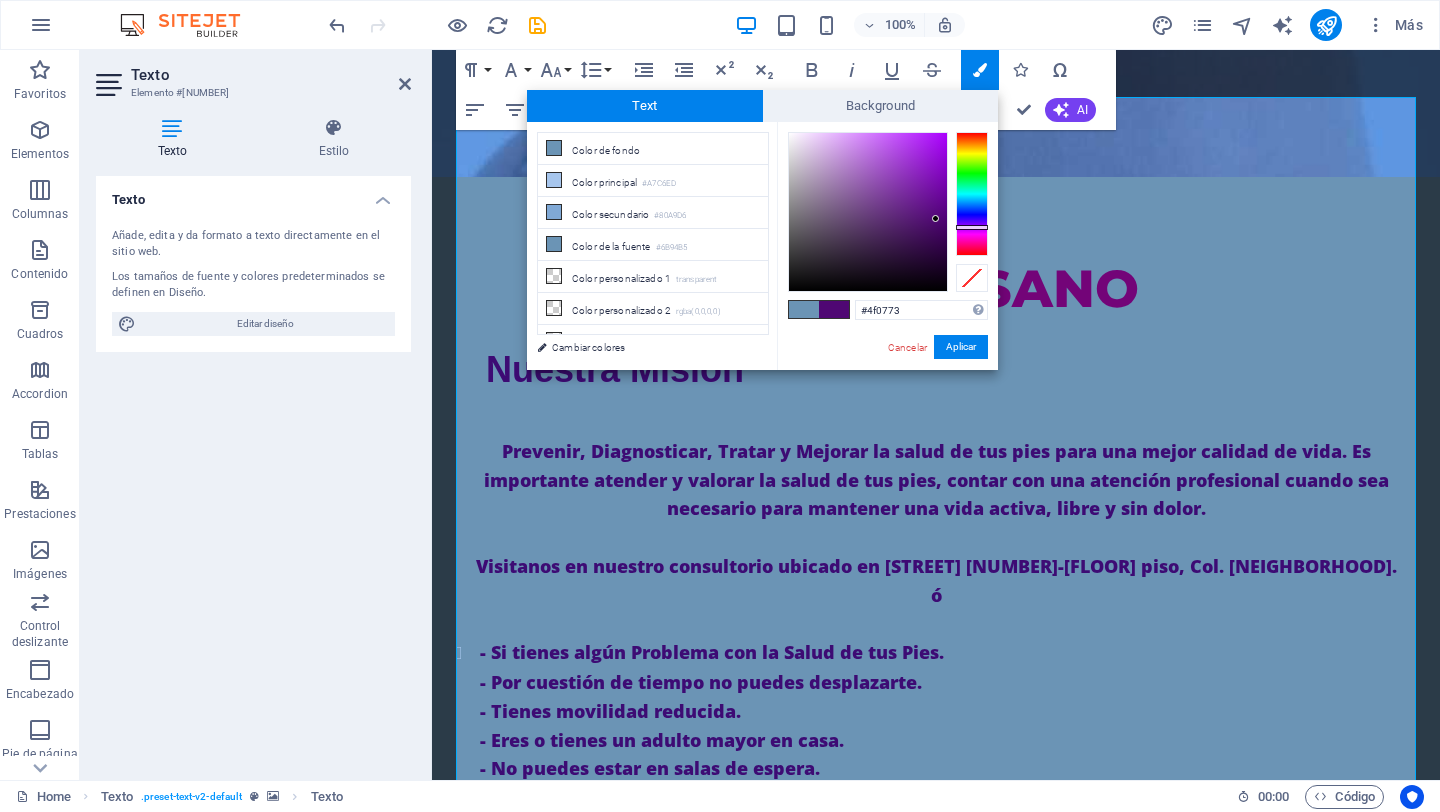 click at bounding box center [868, 212] 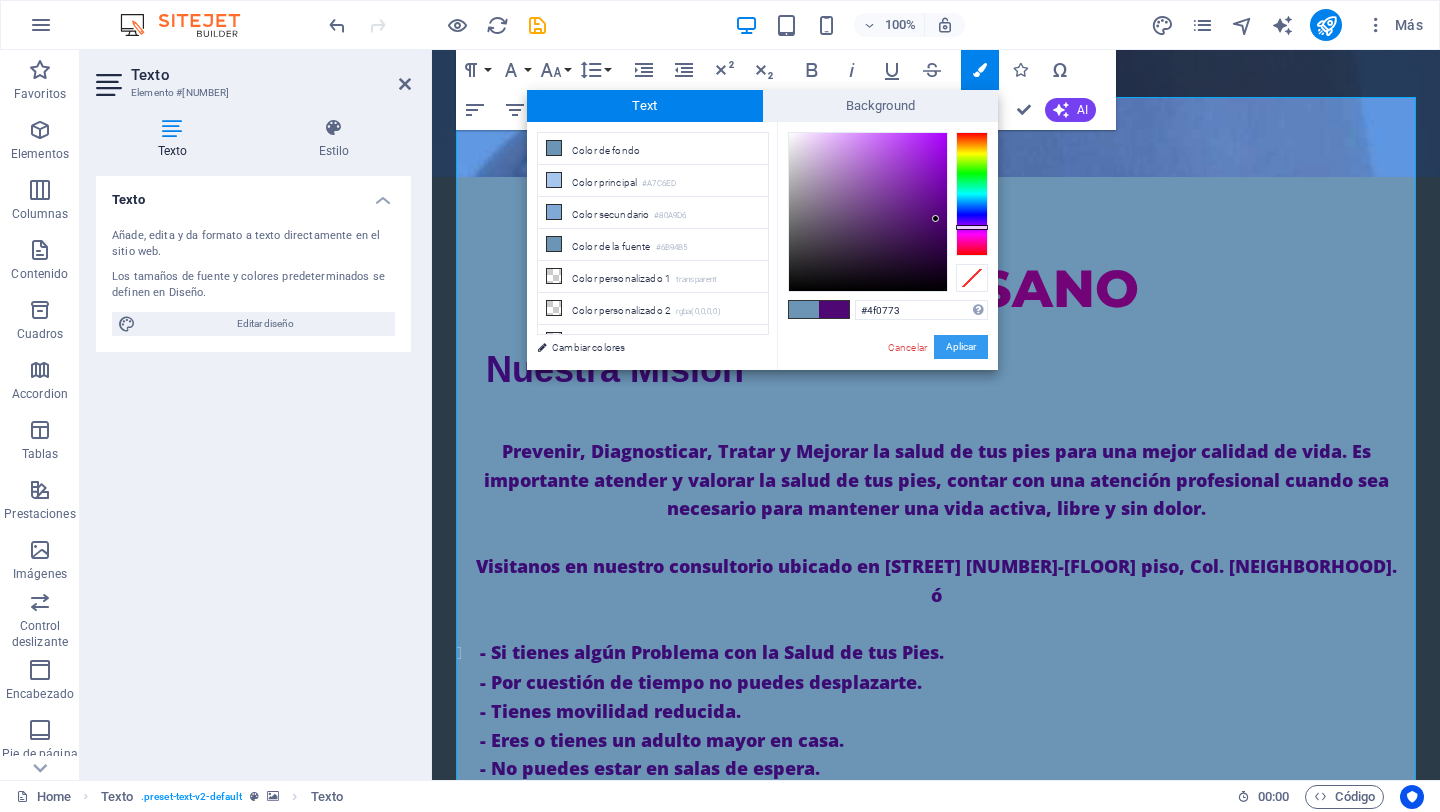 click on "Aplicar" at bounding box center [961, 347] 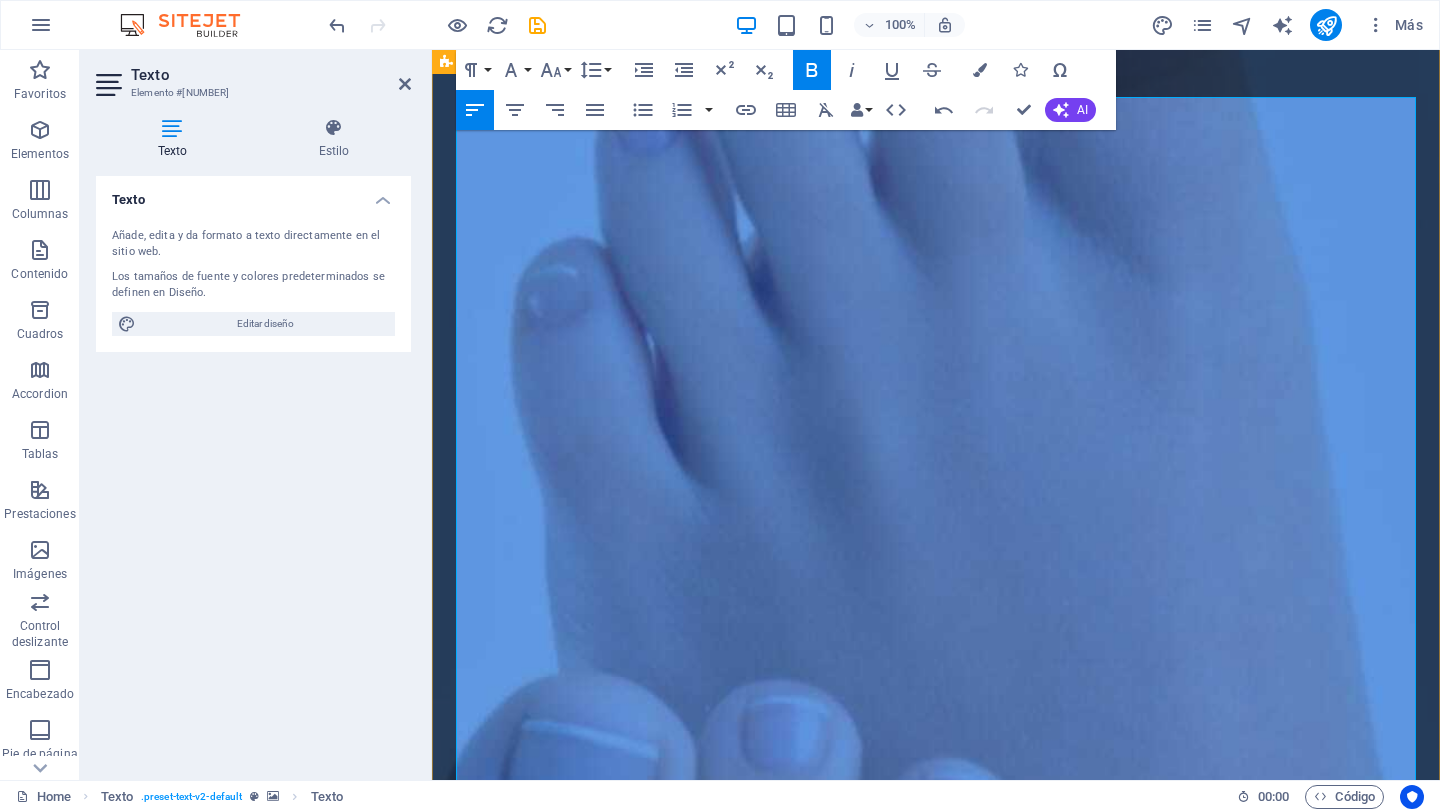 click on "- Si tienes algún Problema con la Salud de tus Pies. - Por cuestión de tiempo no puedes desplazarte. - Tienes movilidad reducida. - Eres o tienes un adulto mayor en casa. - No puedes estar en salas de espera. - O simplemente quieres que te atiendan en la comodidad de tu hogar." at bounding box center (948, 1839) 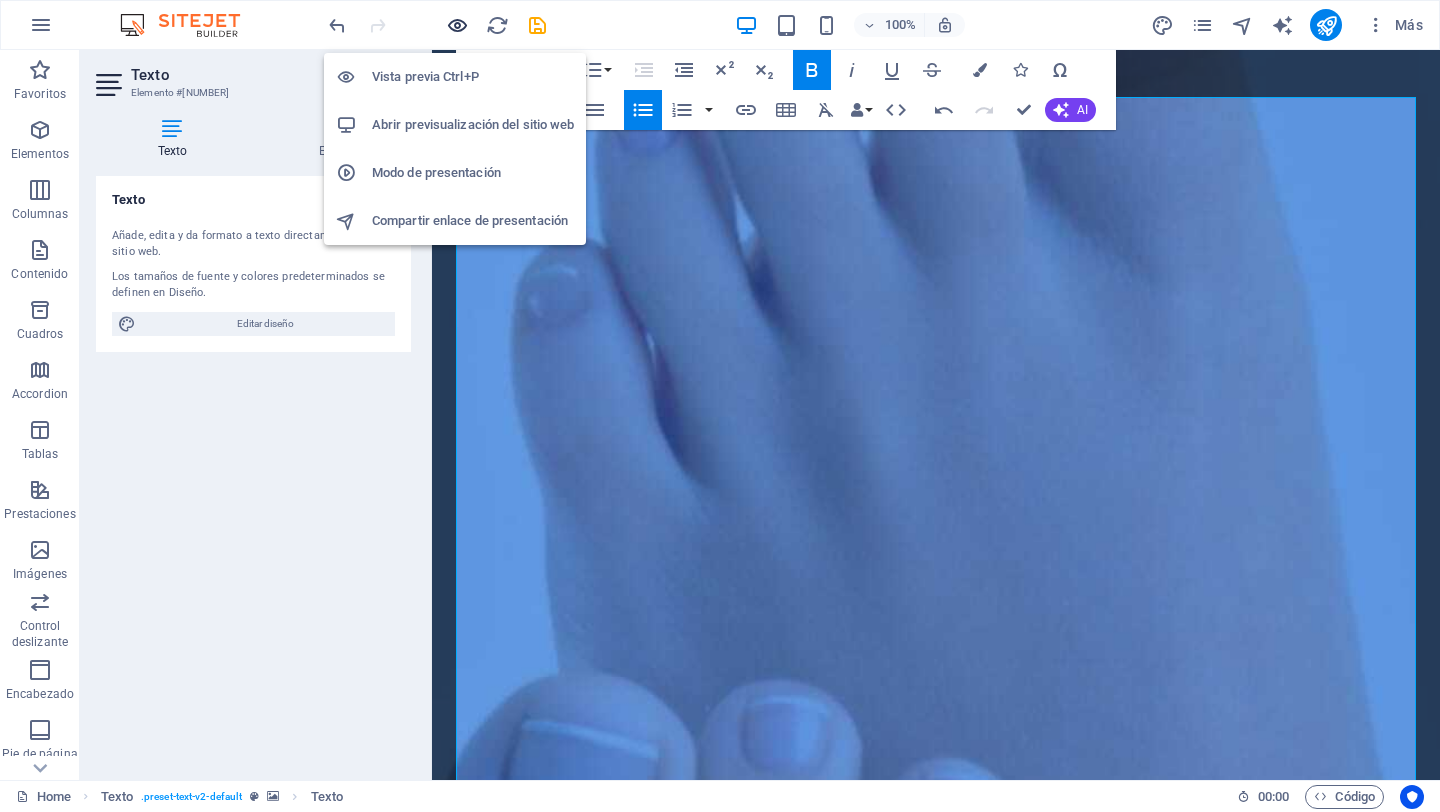 click at bounding box center (457, 25) 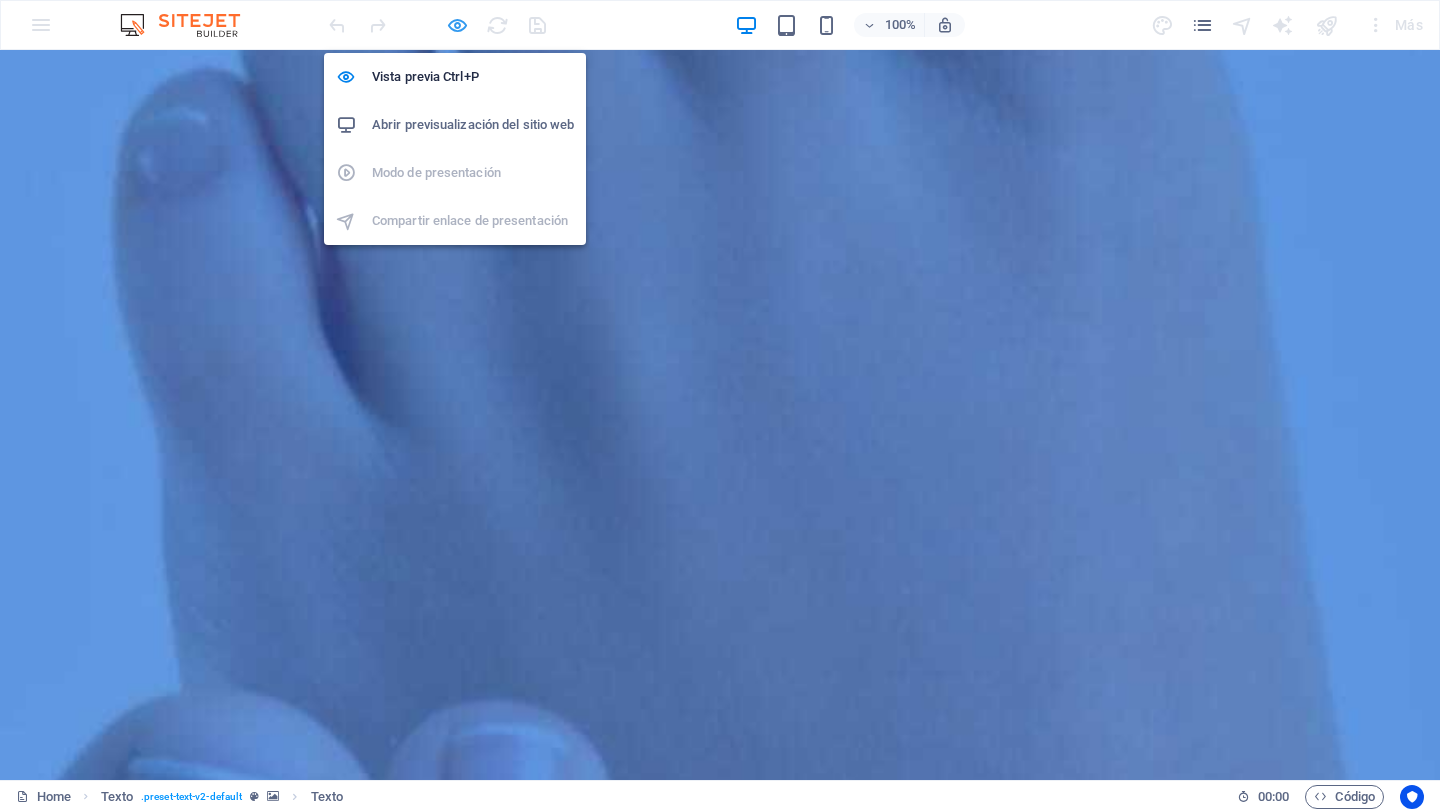 click at bounding box center [457, 25] 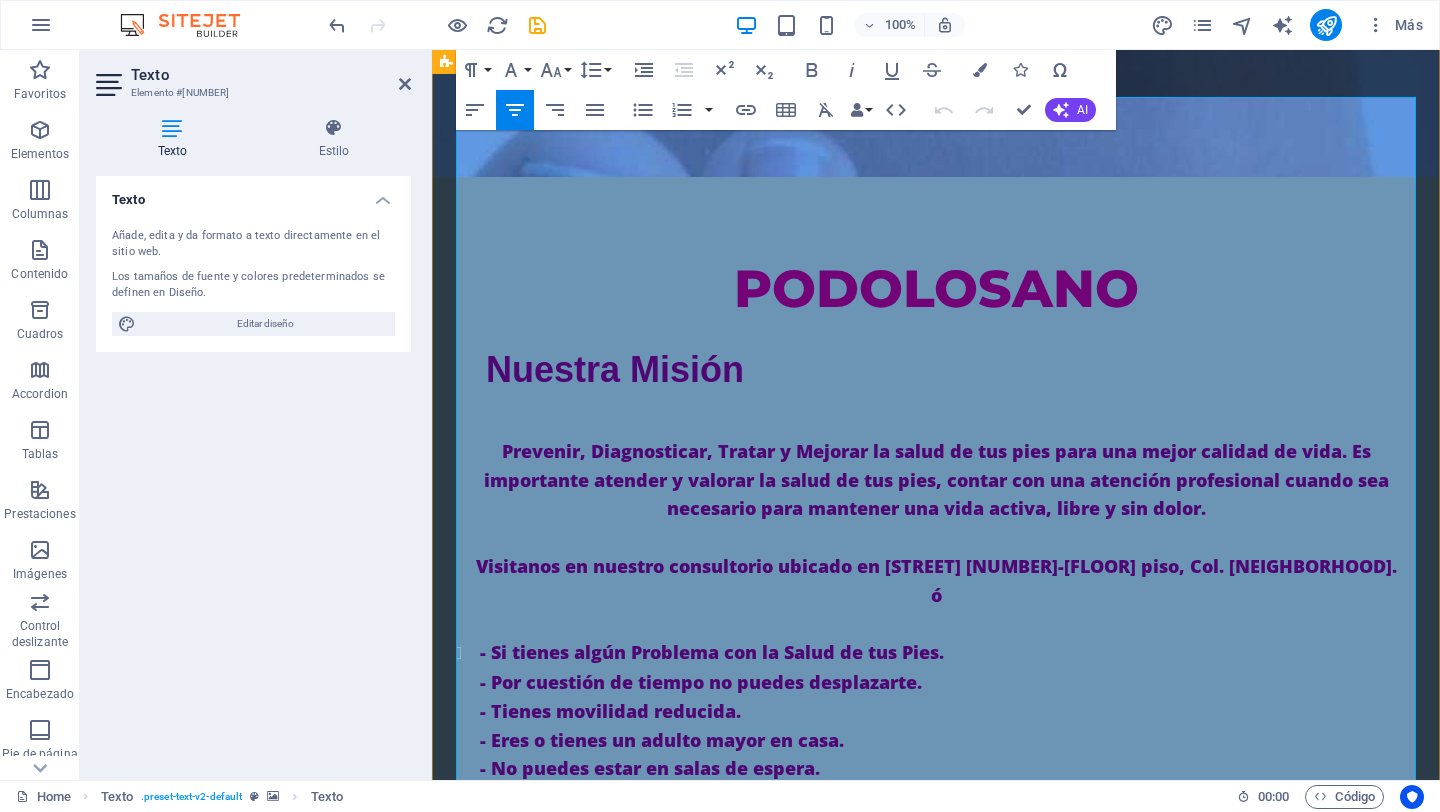 click on "- Si tienes algún Problema con la Salud de tus Pies. - Por cuestión de tiempo no puedes desplazarte. - Tienes movilidad reducida. - Eres o tienes un adulto mayor en casa. - No puedes estar en salas de espera. - O simplemente quieres que te atiendan en la comodidad de tu hogar." at bounding box center (948, 725) 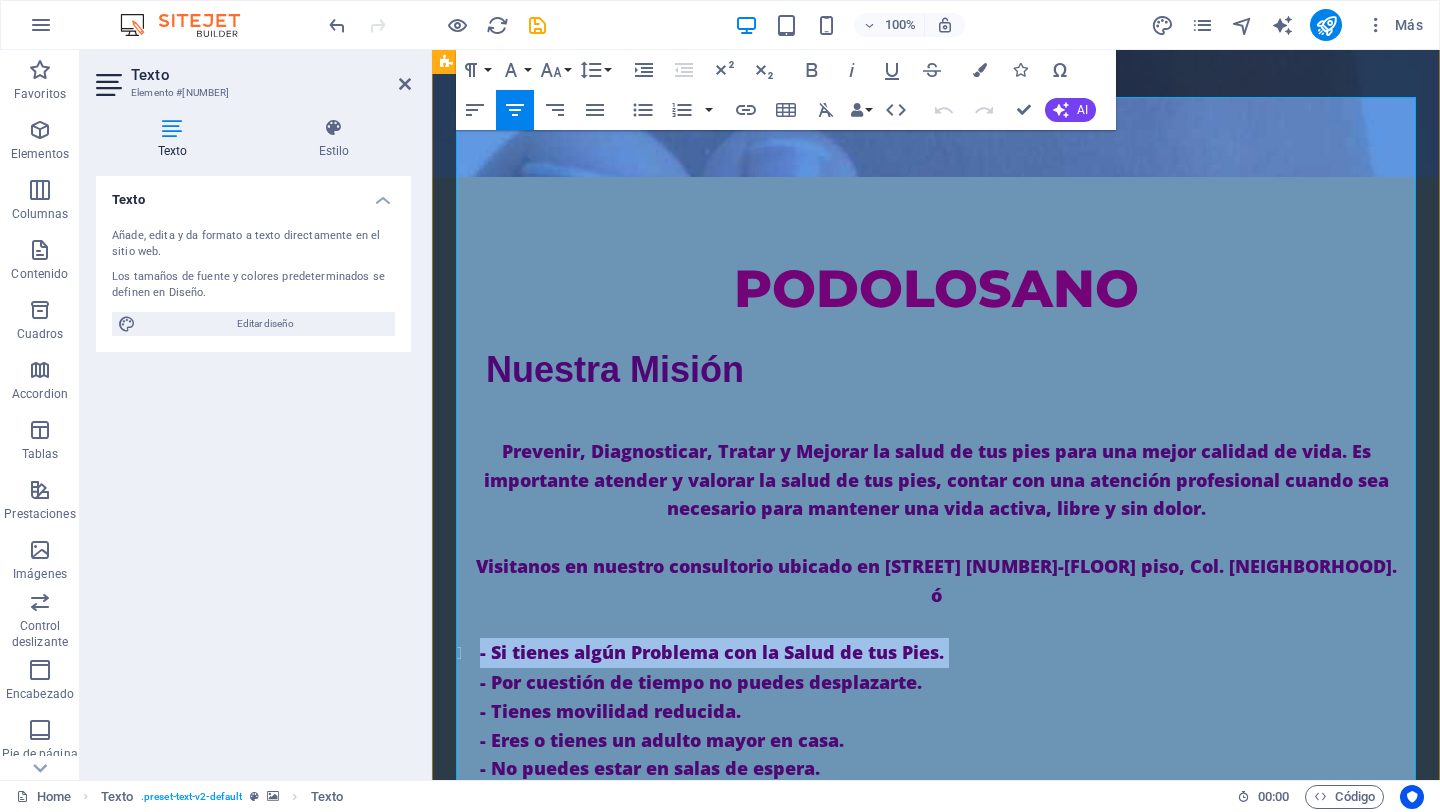 click on "- Si tienes algún Problema con la Salud de tus Pies. - Por cuestión de tiempo no puedes desplazarte. - Tienes movilidad reducida. - Eres o tienes un adulto mayor en casa. - No puedes estar en salas de espera. - O simplemente quieres que te atiendan en la comodidad de tu hogar." at bounding box center (948, 725) 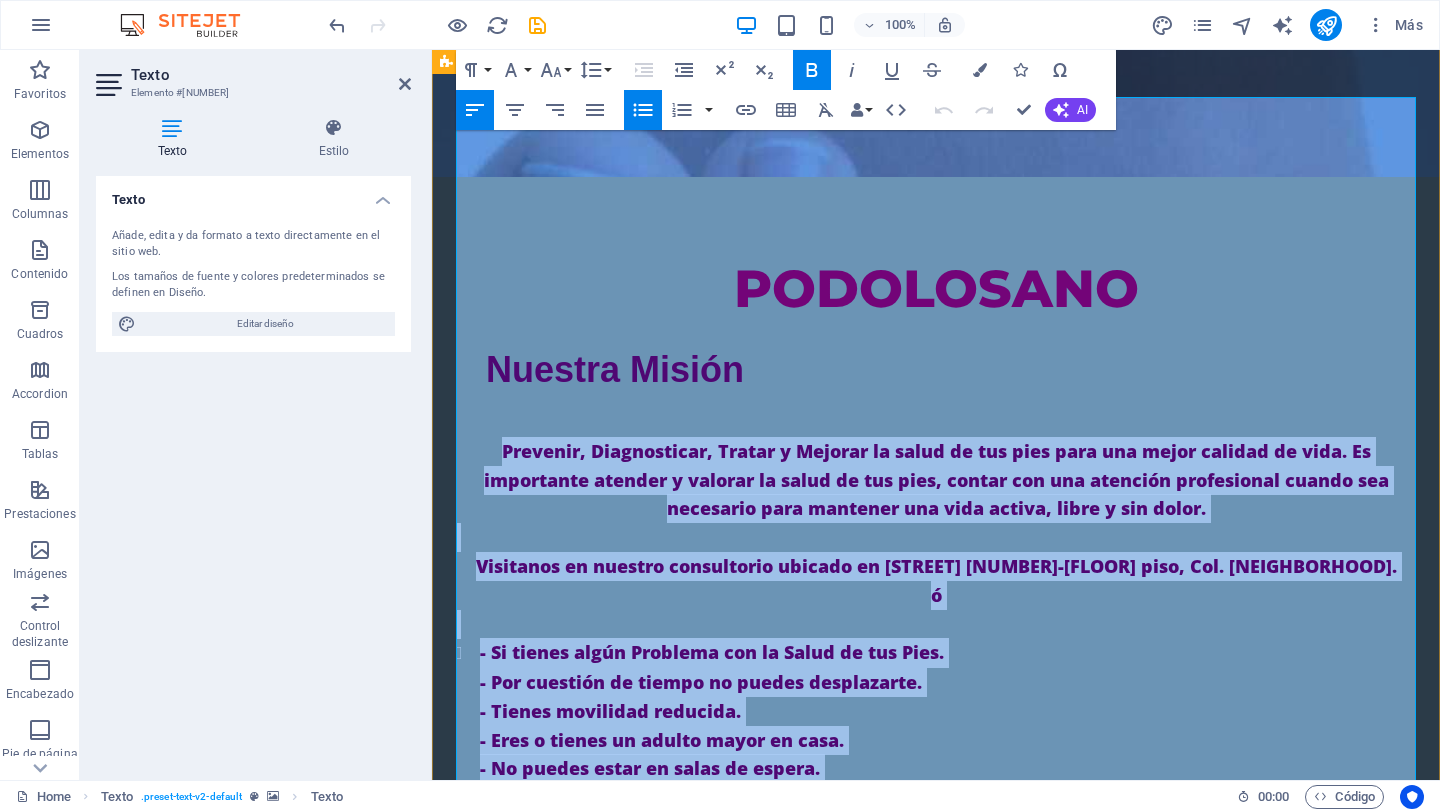 drag, startPoint x: 1379, startPoint y: 619, endPoint x: 505, endPoint y: 236, distance: 954.2353 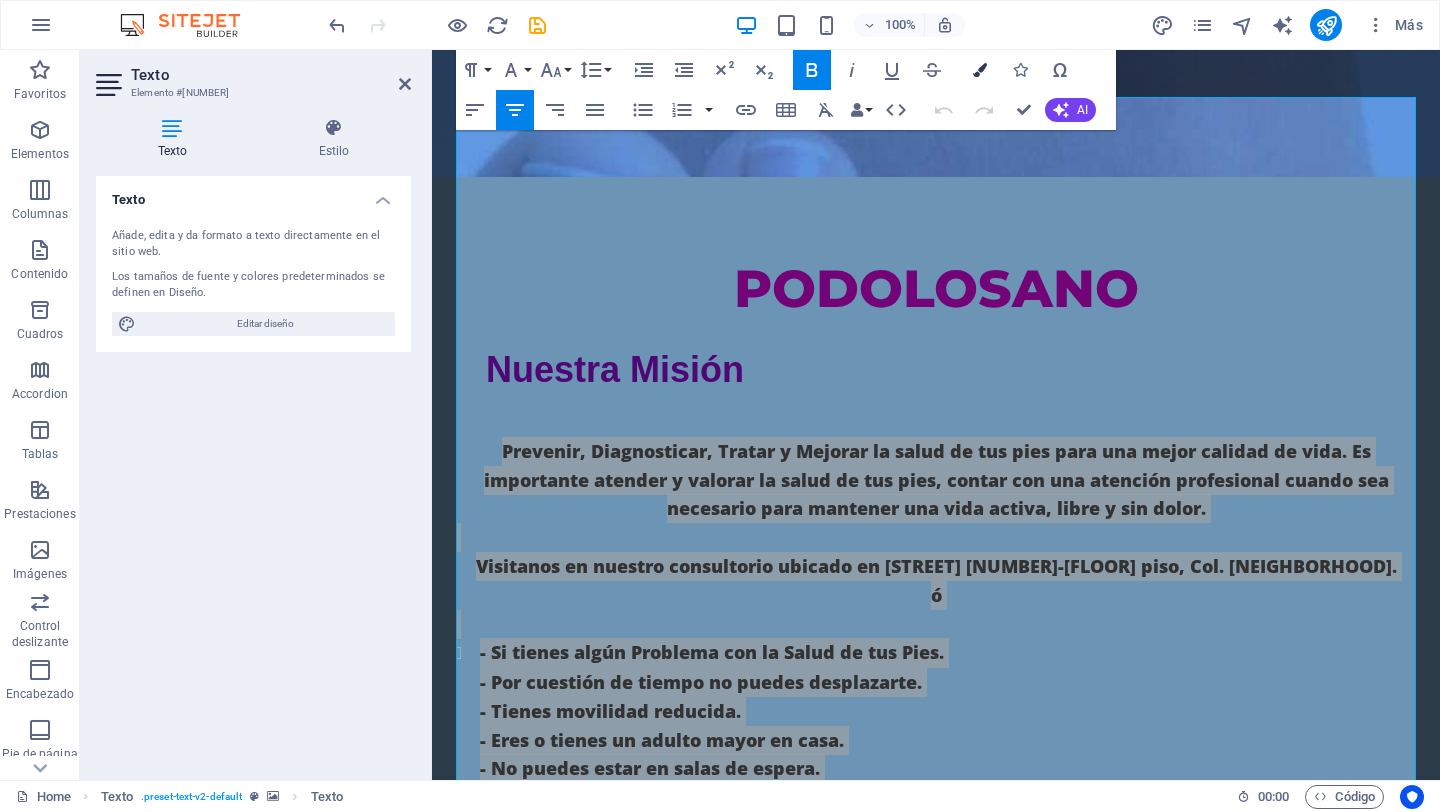 click at bounding box center [980, 70] 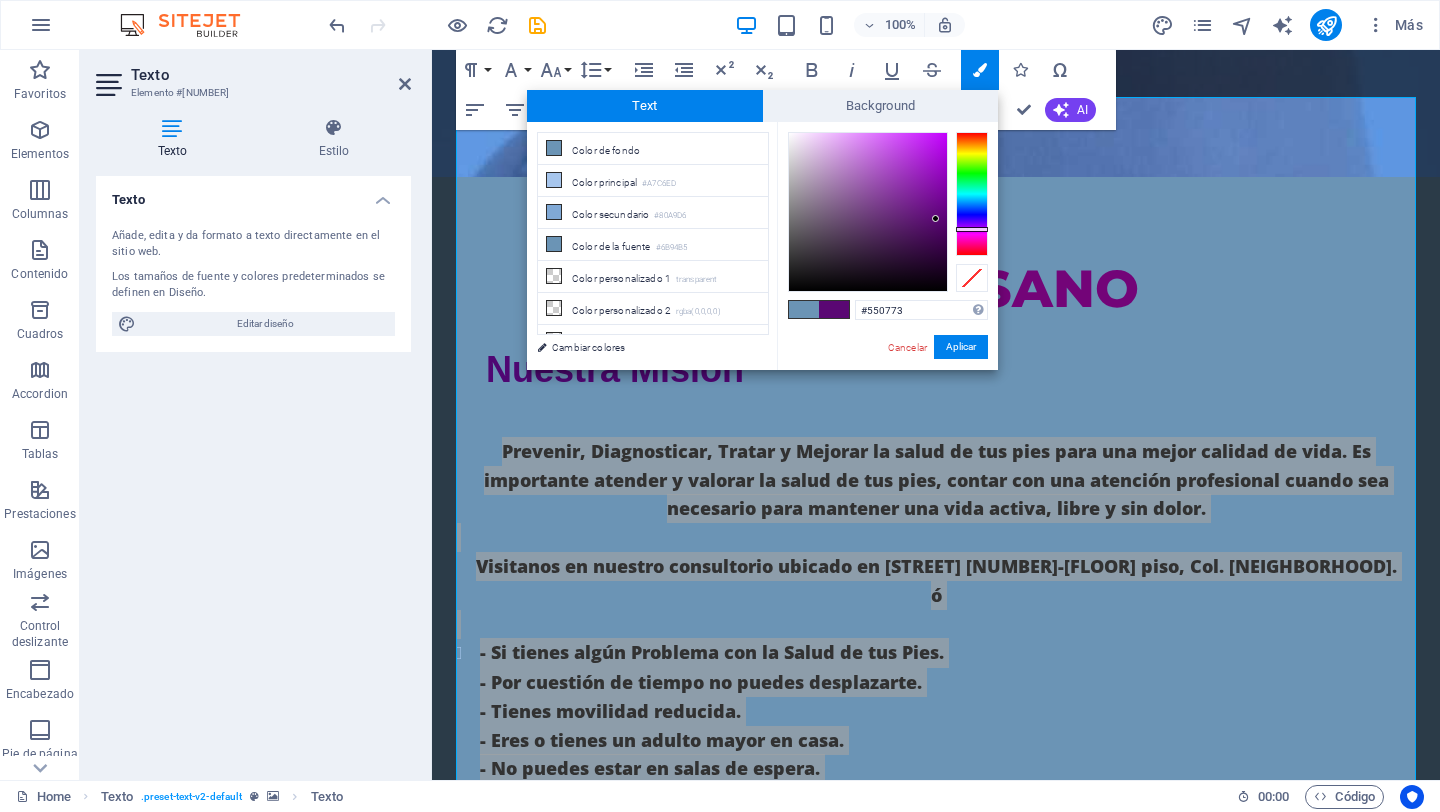 click at bounding box center (972, 229) 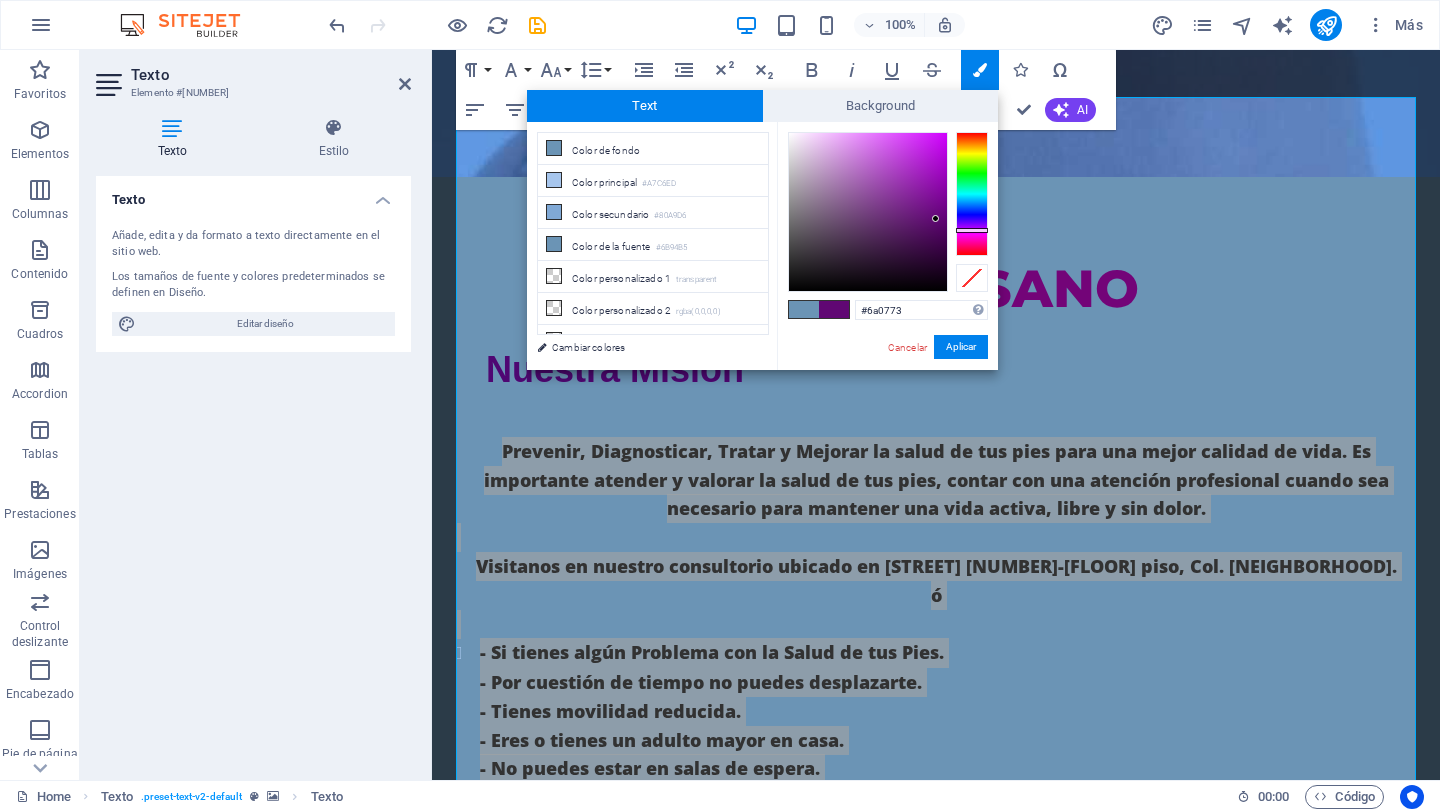 type on "​" 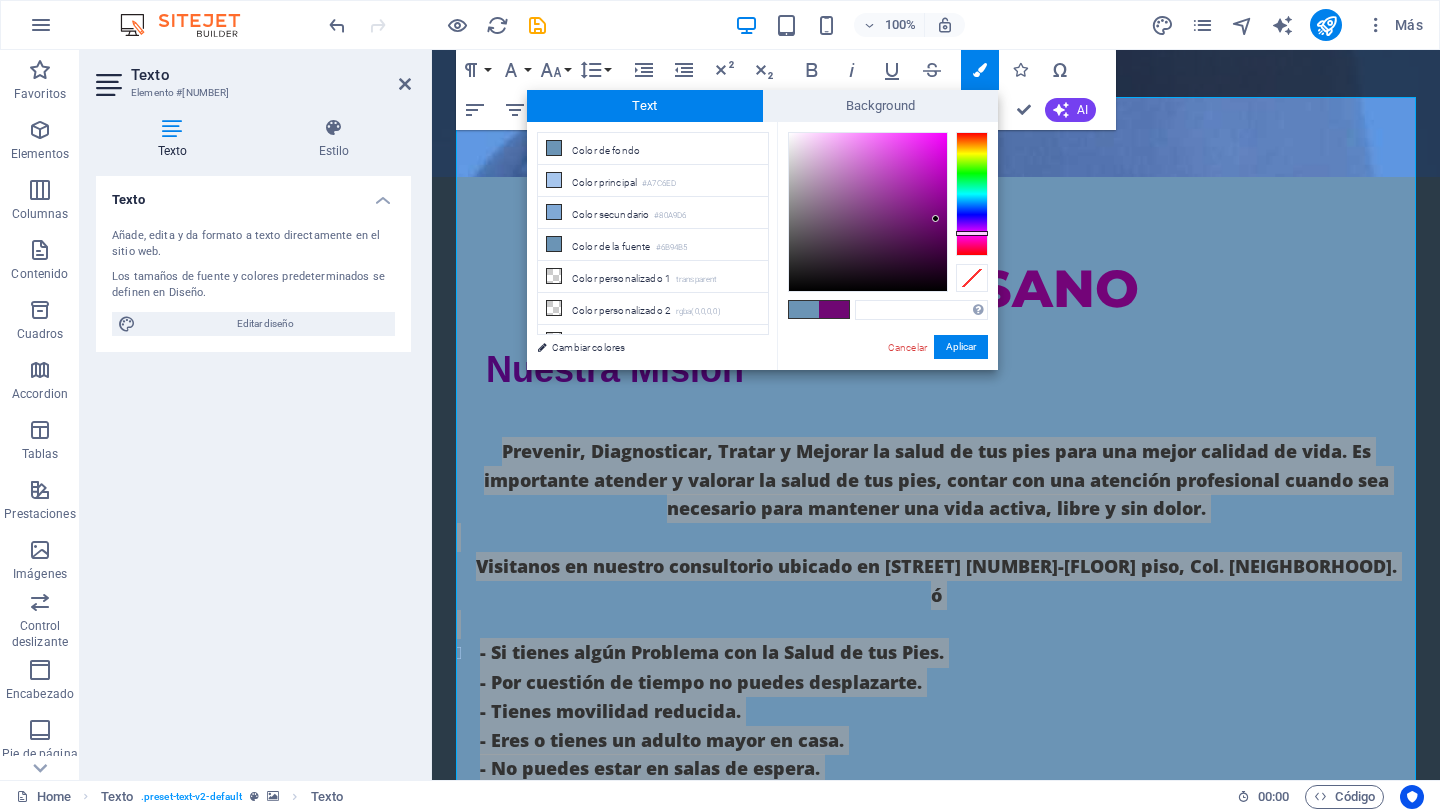 click at bounding box center (972, 233) 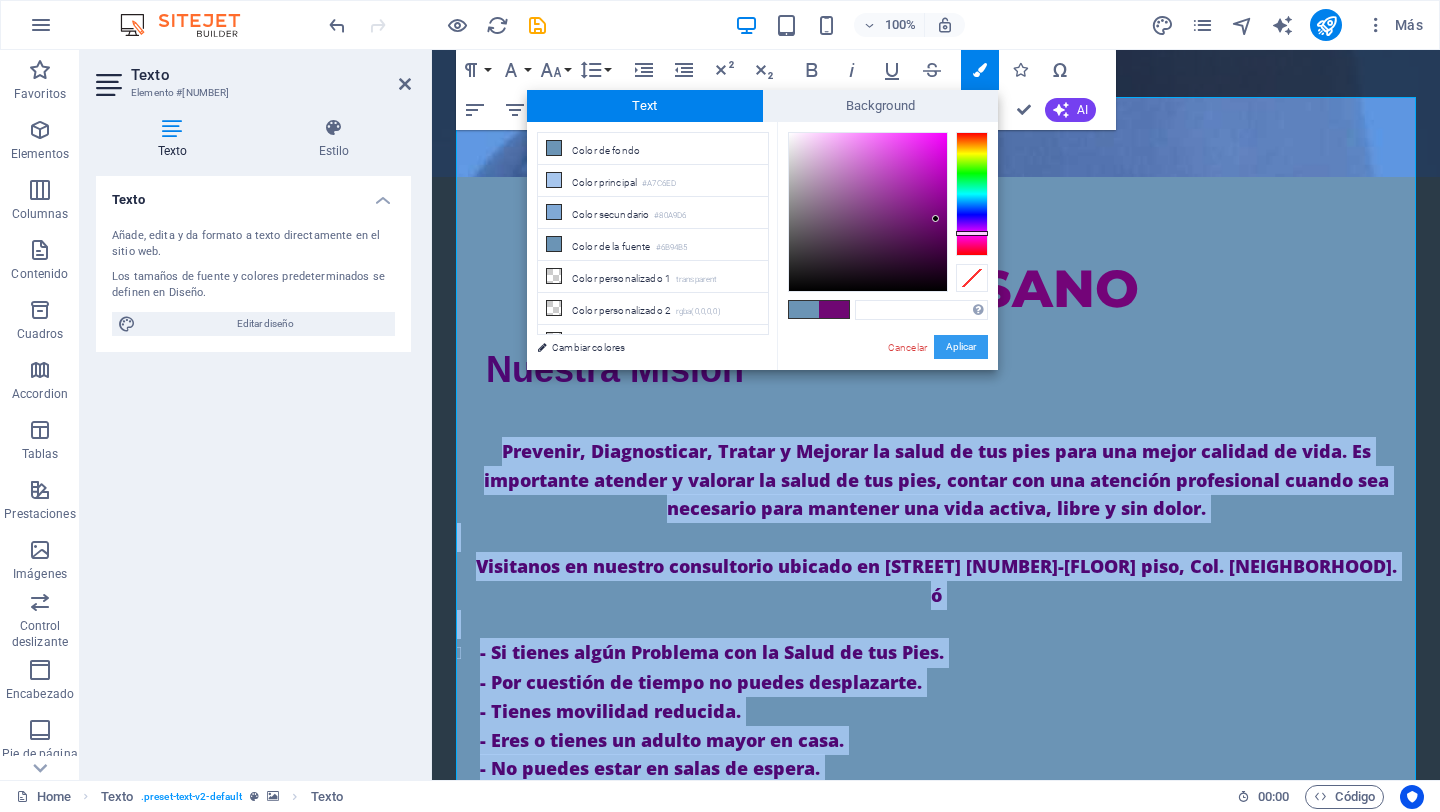 click on "Aplicar" at bounding box center [961, 347] 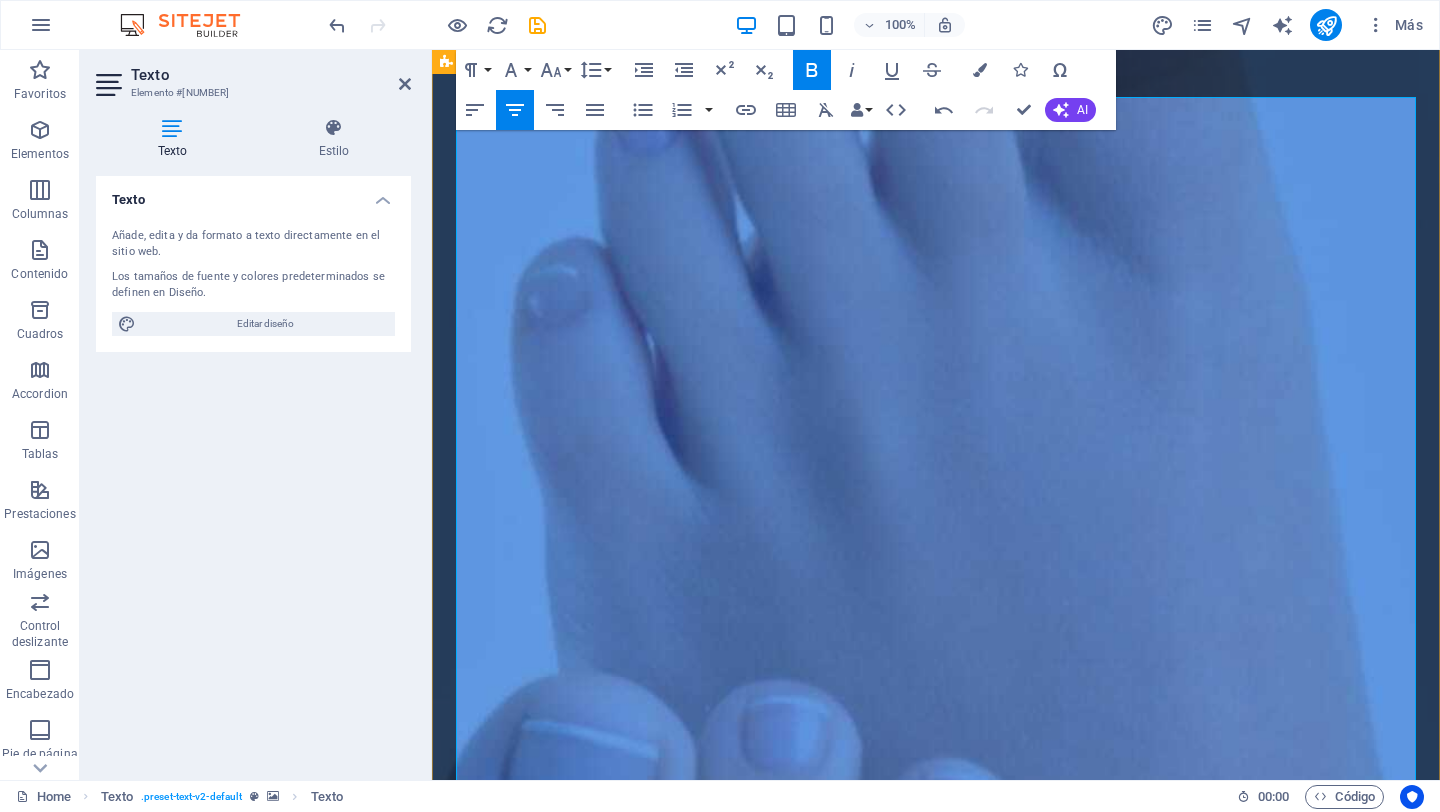 click on "Nuestra Misión" at bounding box center [936, 1484] 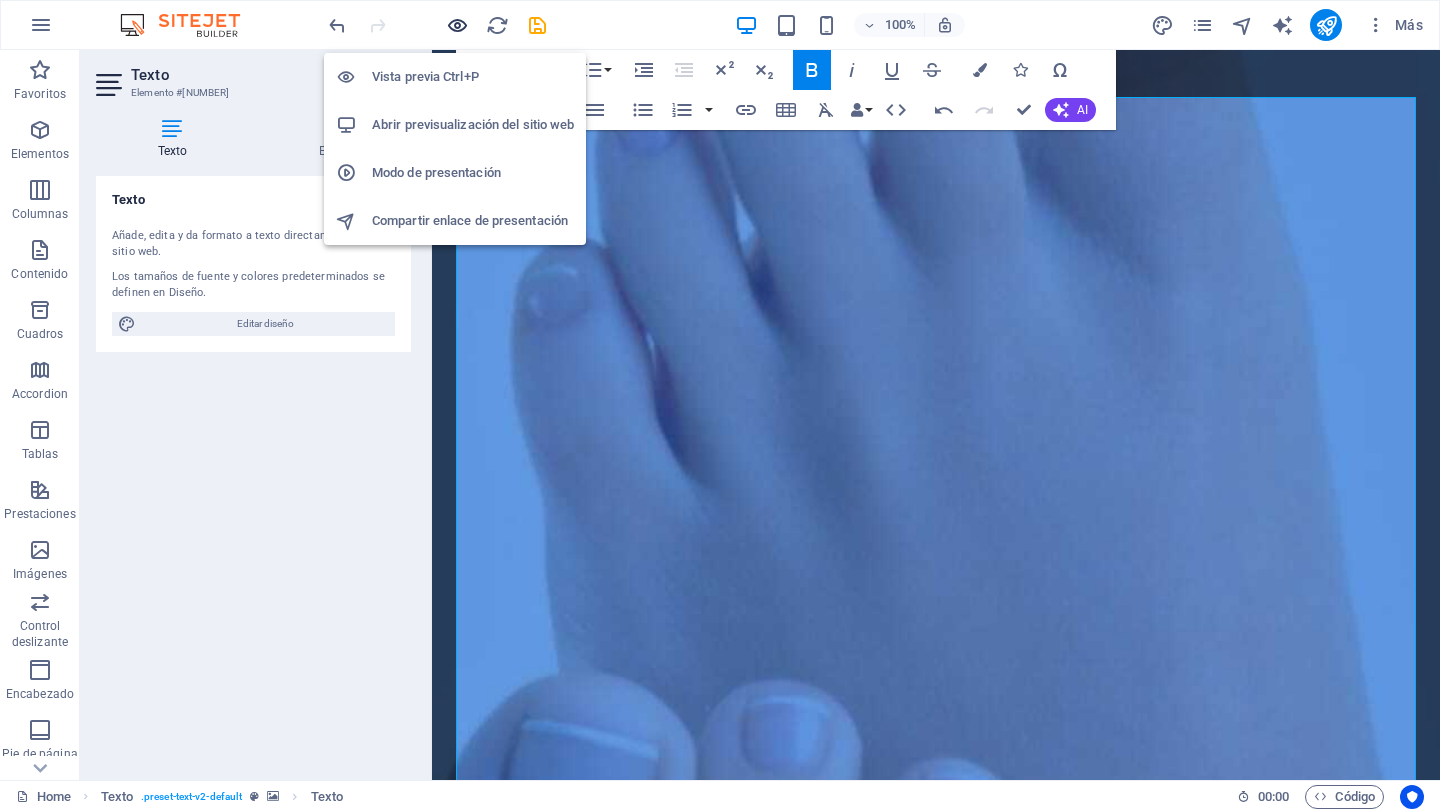 click at bounding box center (457, 25) 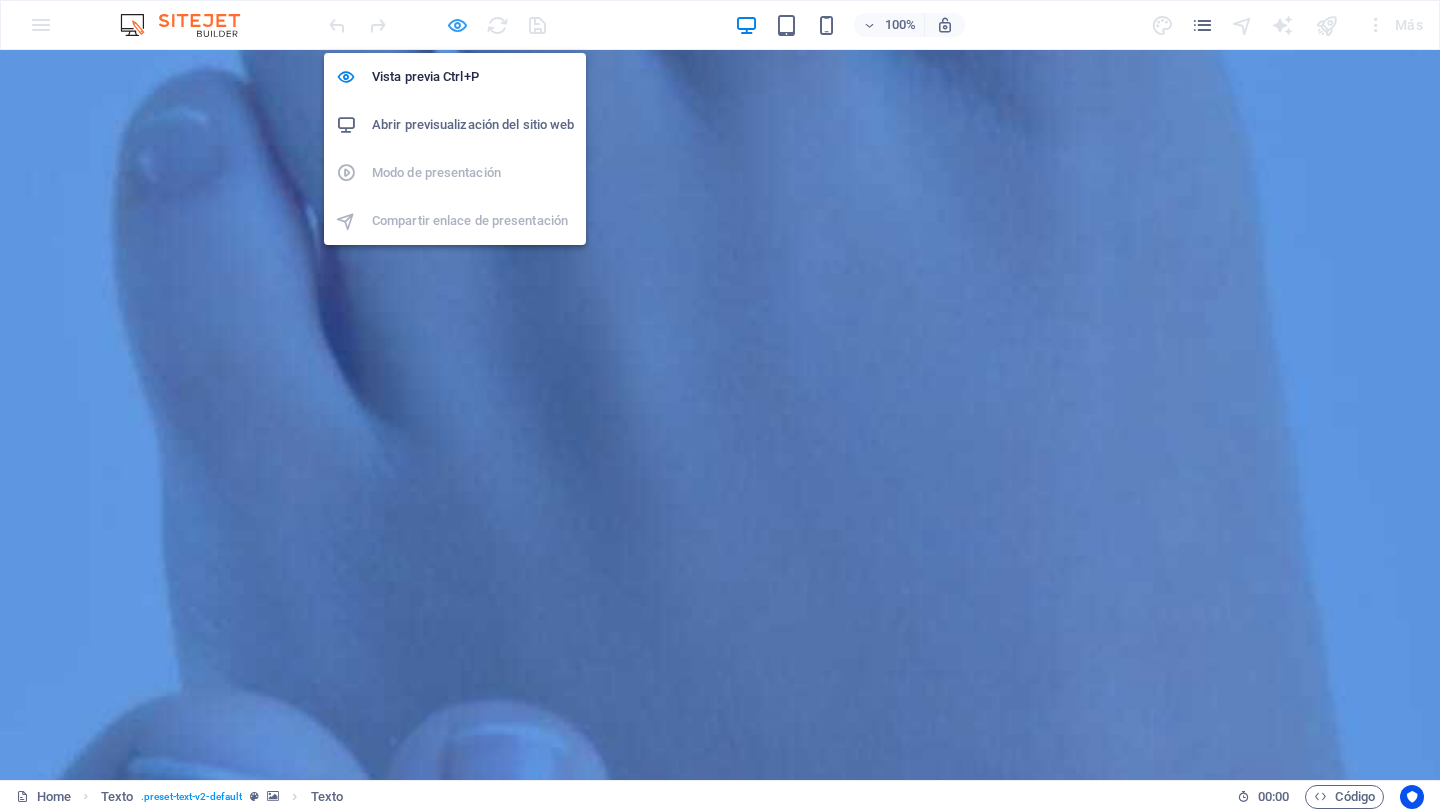 click at bounding box center (457, 25) 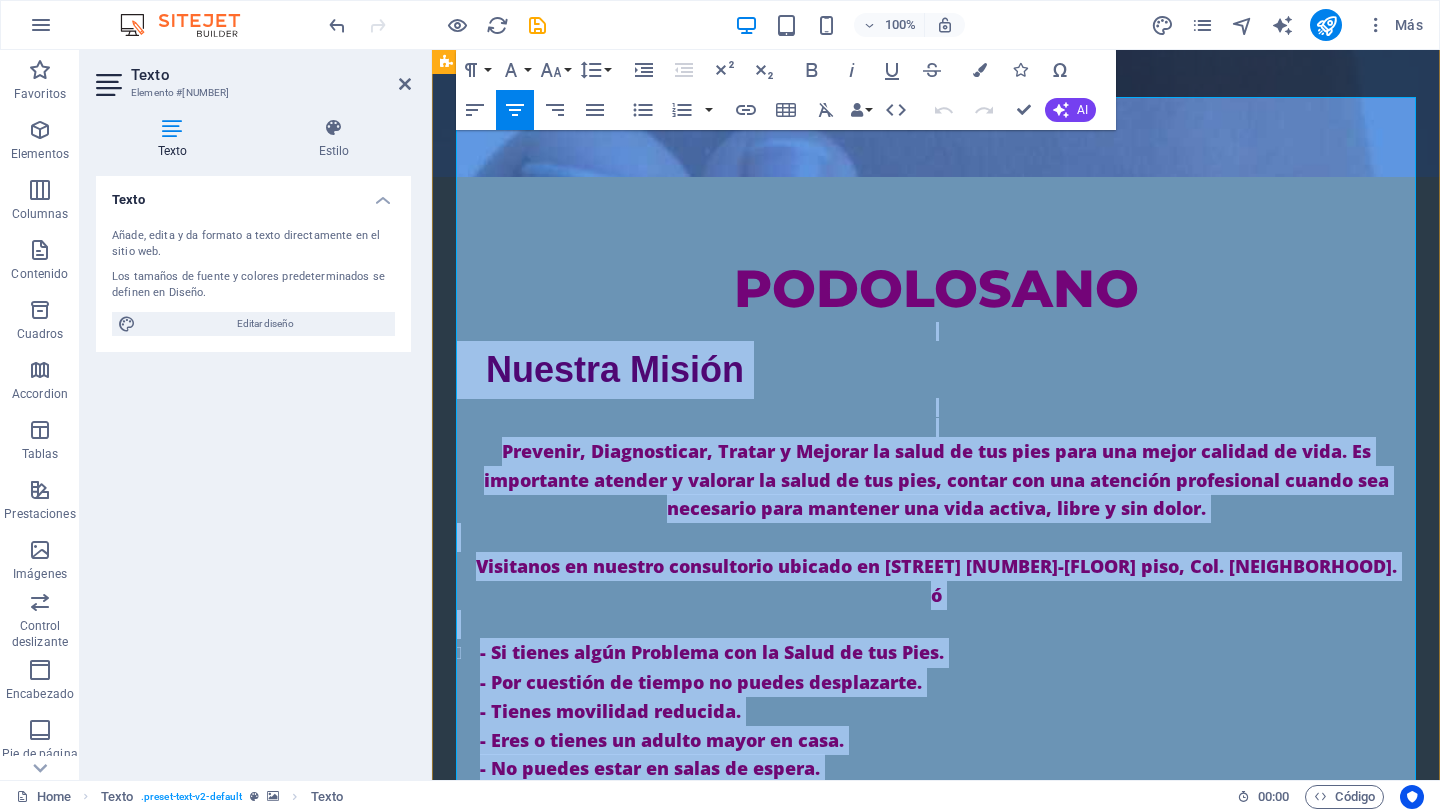 drag, startPoint x: 1385, startPoint y: 619, endPoint x: 831, endPoint y: 131, distance: 738.2818 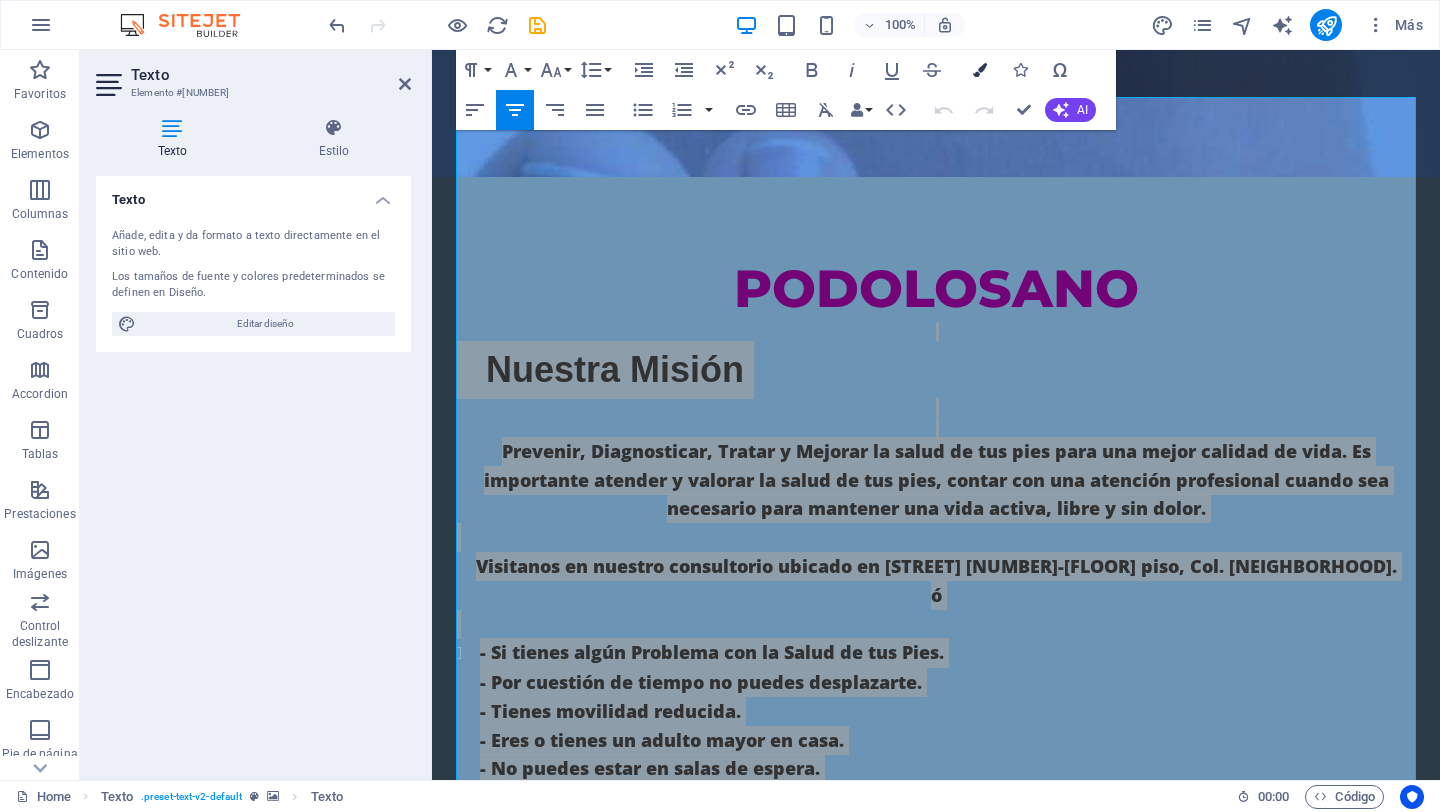 click at bounding box center [980, 70] 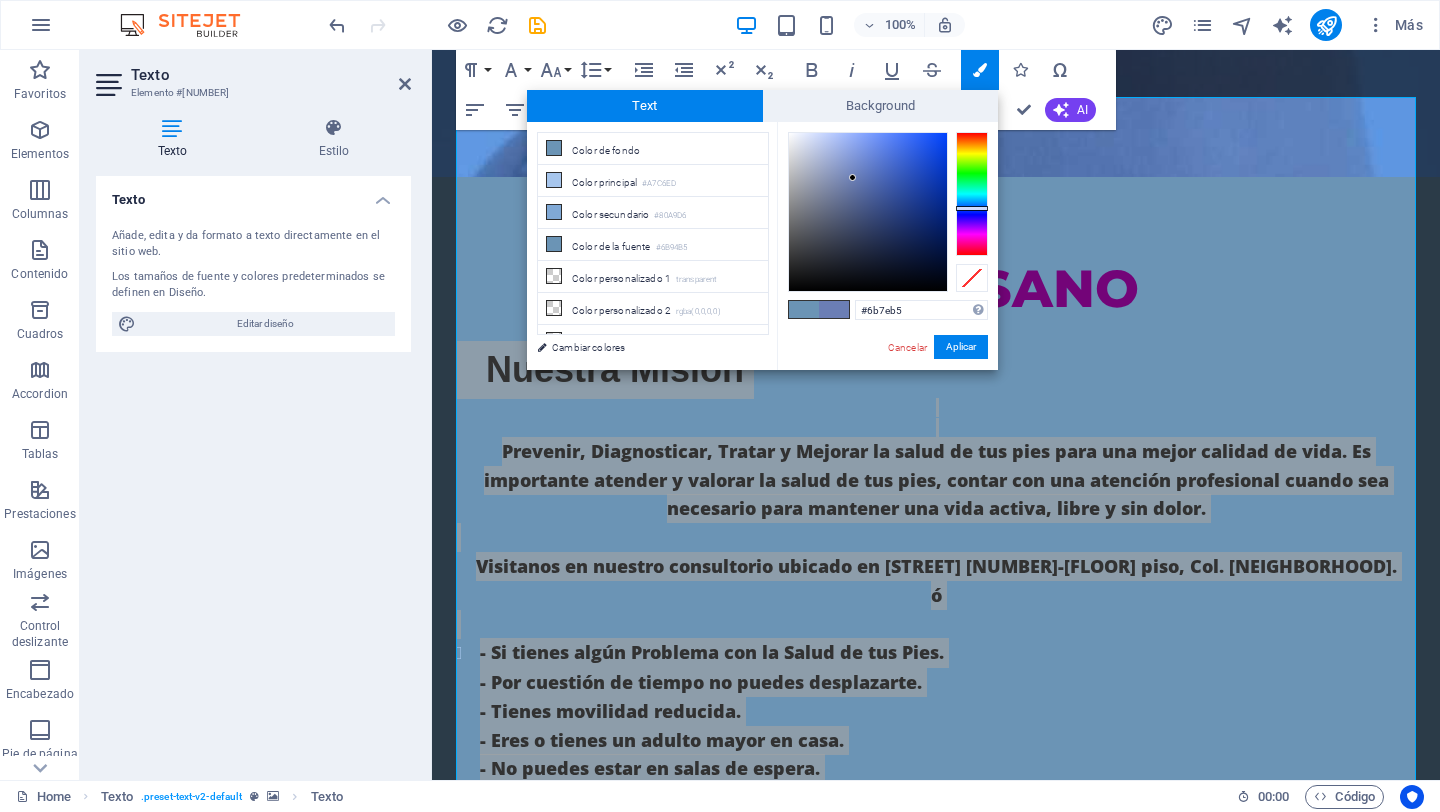 click at bounding box center [972, 208] 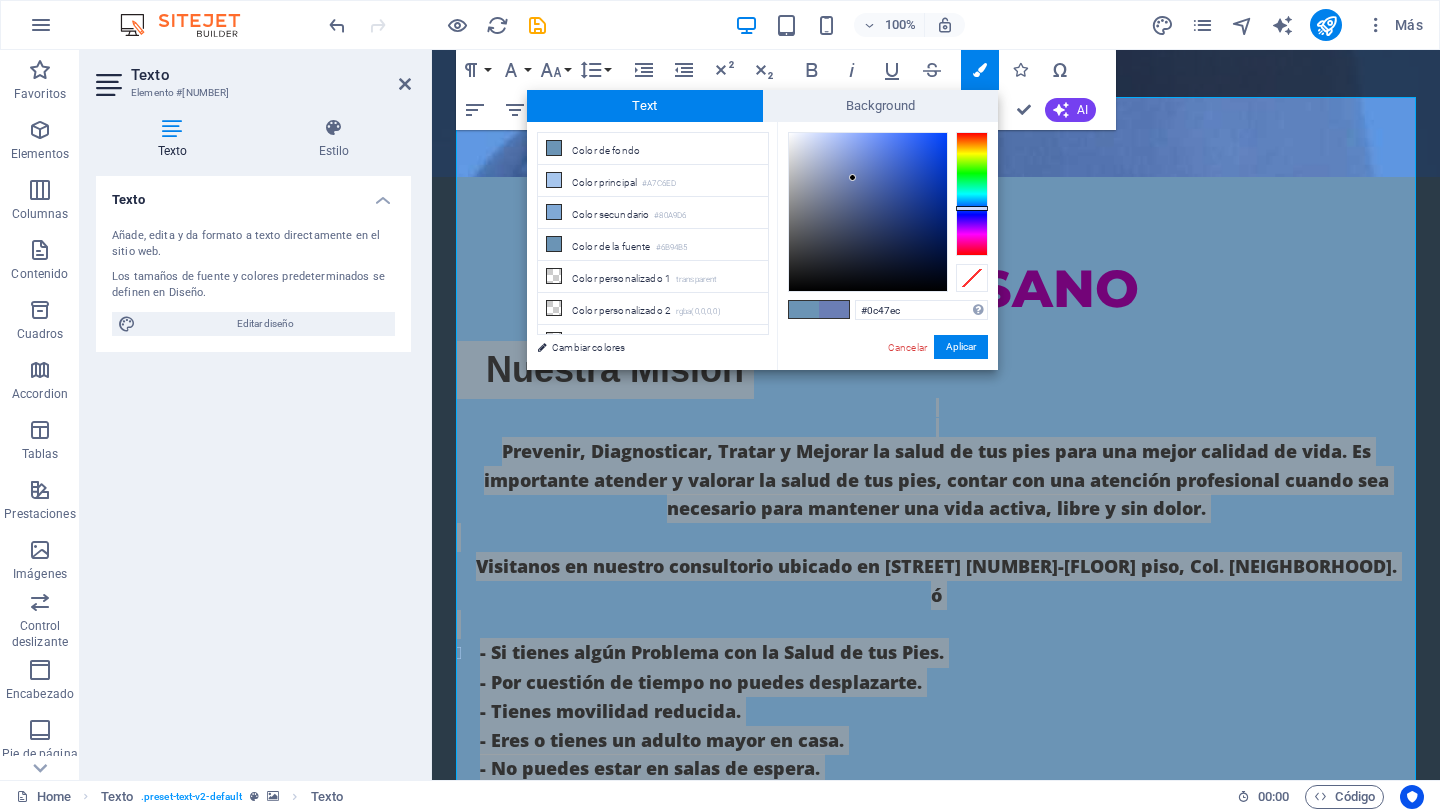 click at bounding box center [868, 212] 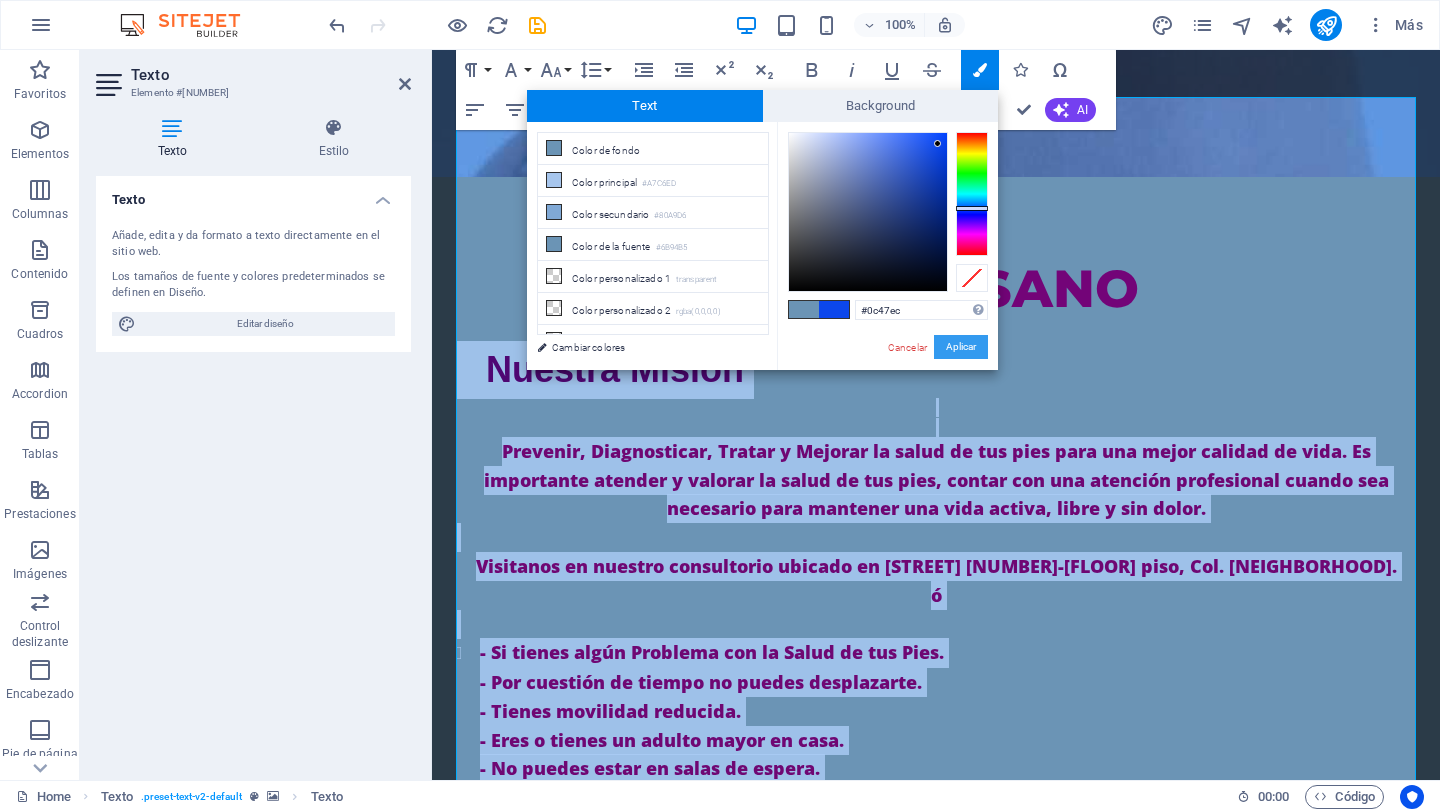click on "Aplicar" at bounding box center (961, 347) 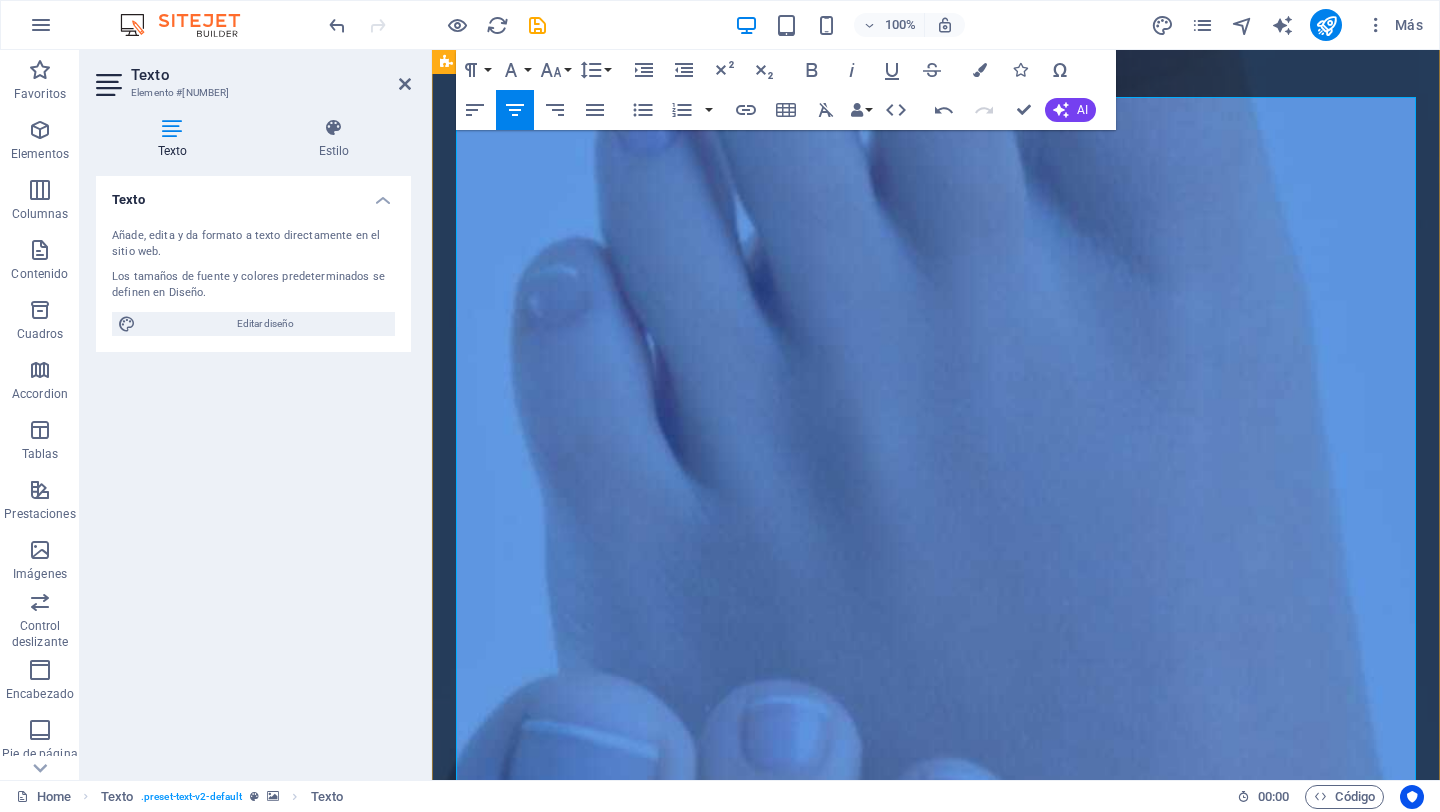 click on "- Si tienes algún Problema con la Salud de tus Pies. - Por cuestión de tiempo no puedes desplazarte. - Tienes movilidad reducida. - Eres o tienes un adulto mayor en casa. - No puedes estar en salas de espera. - O simplemente quieres que te atiendan en la comodidad de tu hogar." at bounding box center [948, 1839] 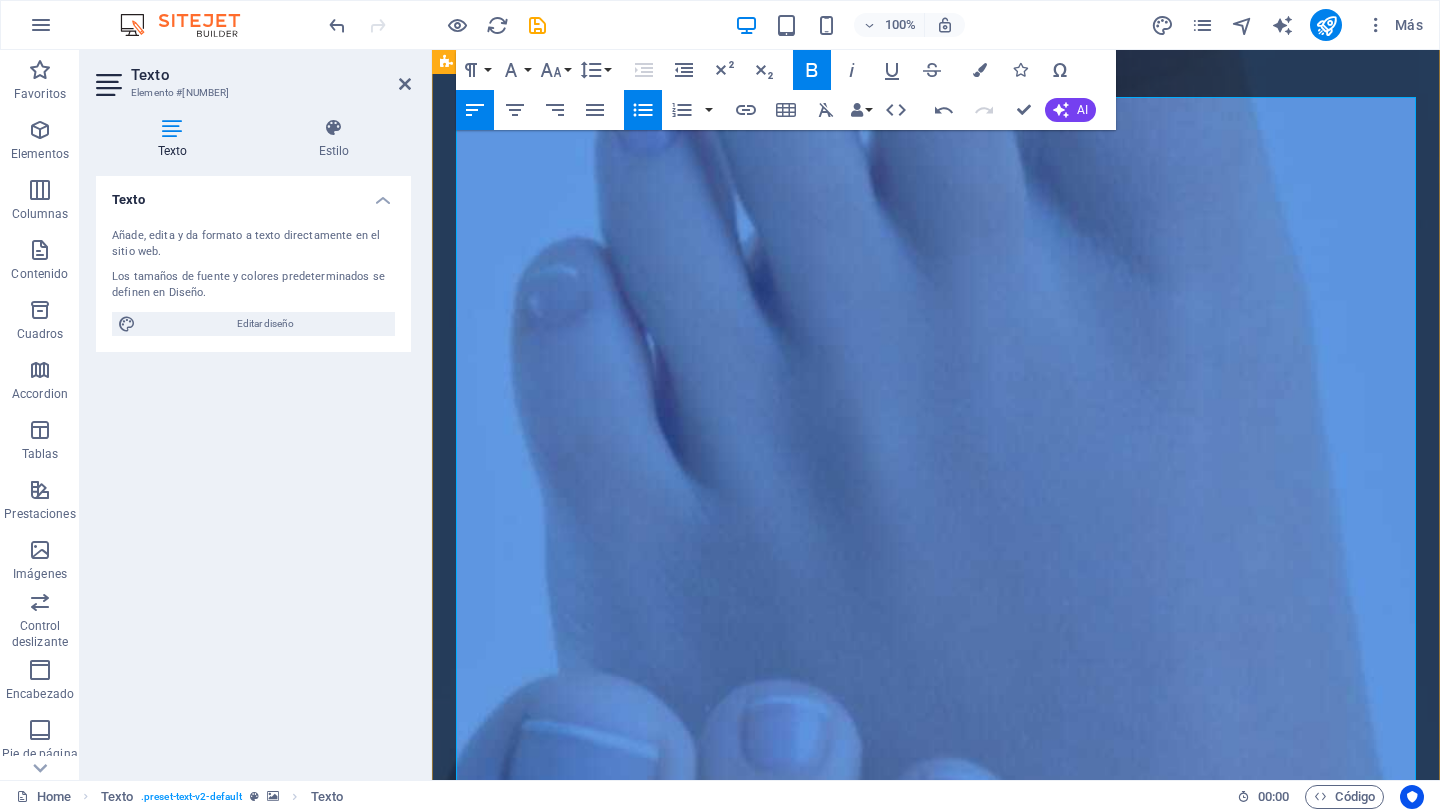 drag, startPoint x: 1382, startPoint y: 622, endPoint x: 500, endPoint y: 163, distance: 994.2862 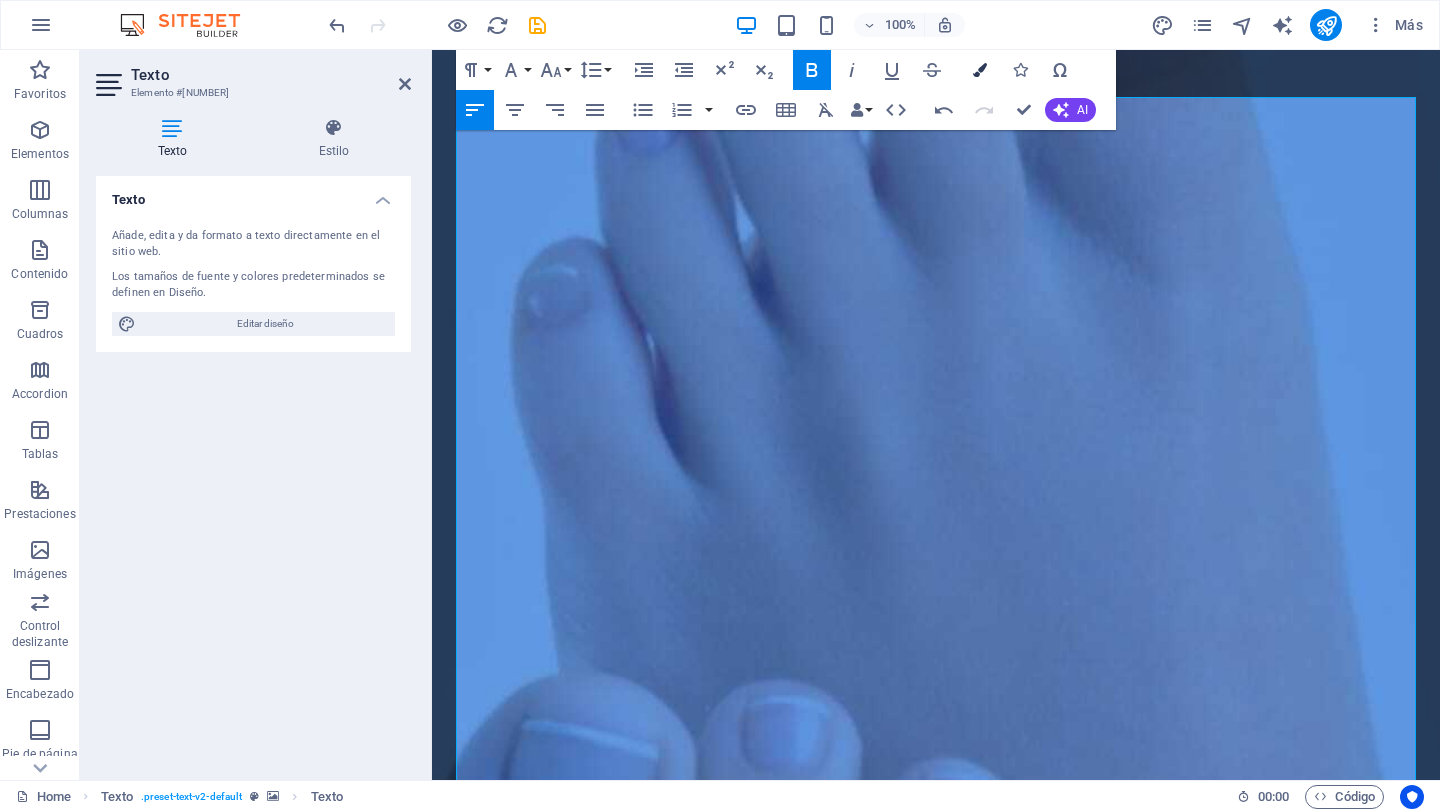 click at bounding box center [980, 70] 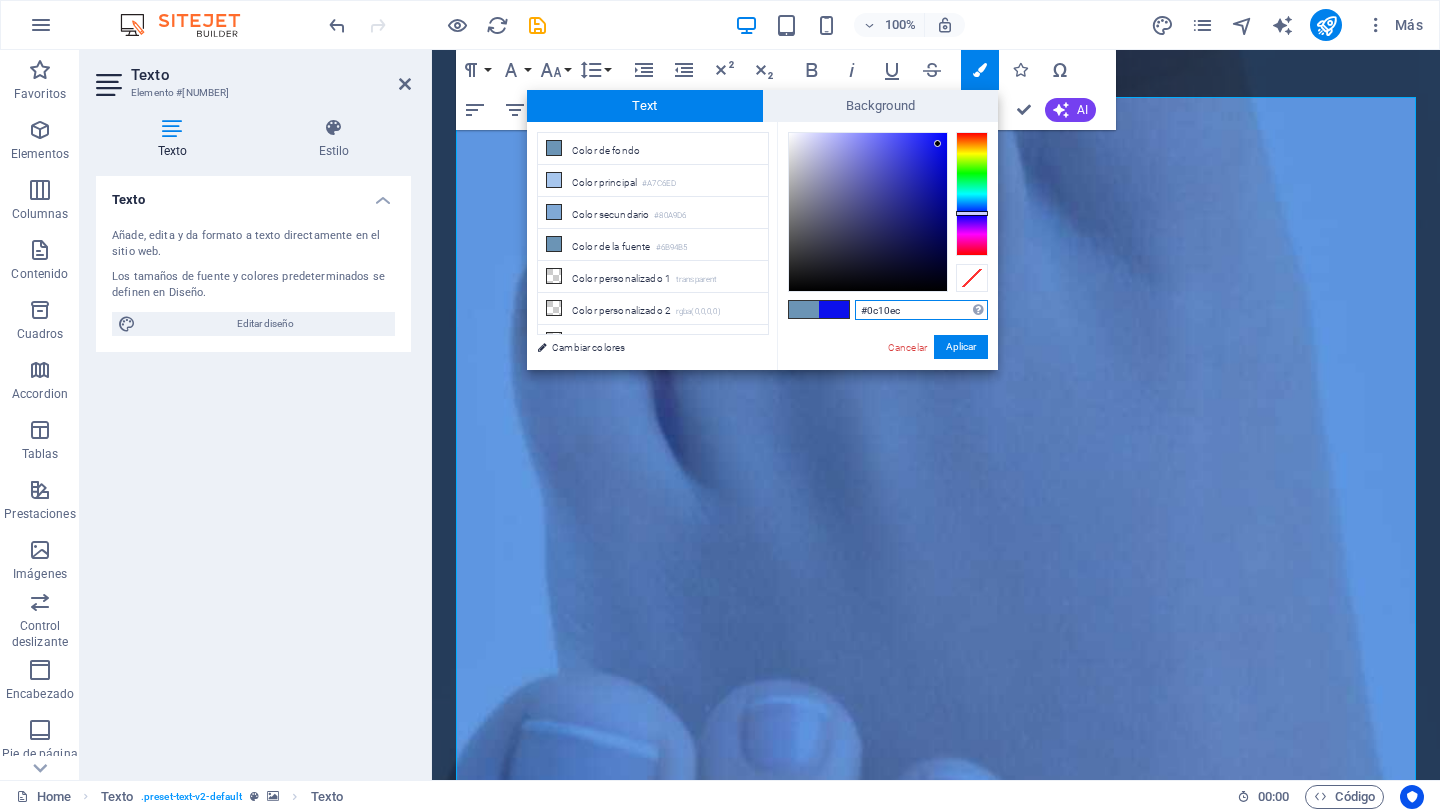click at bounding box center [972, 213] 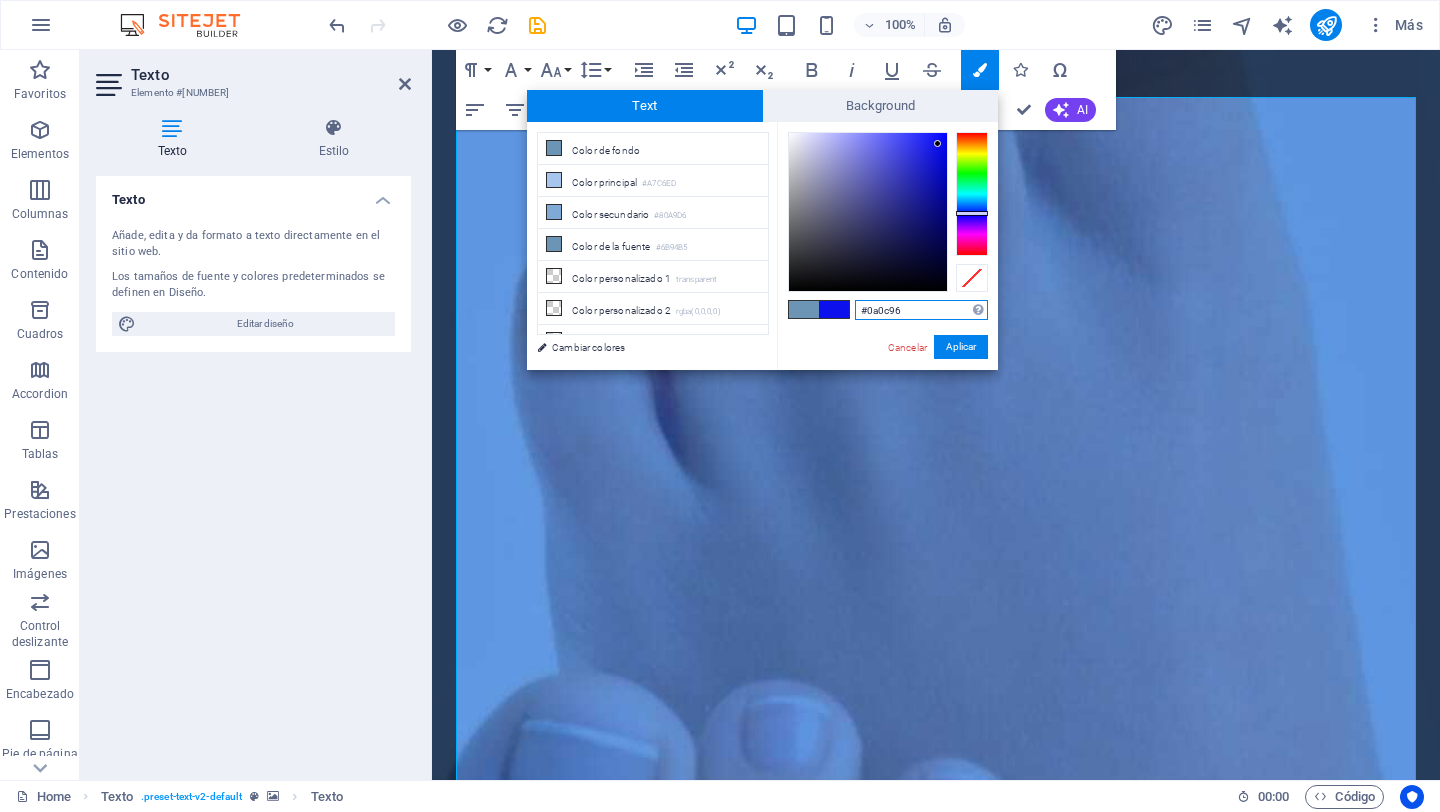 type on "#090c94" 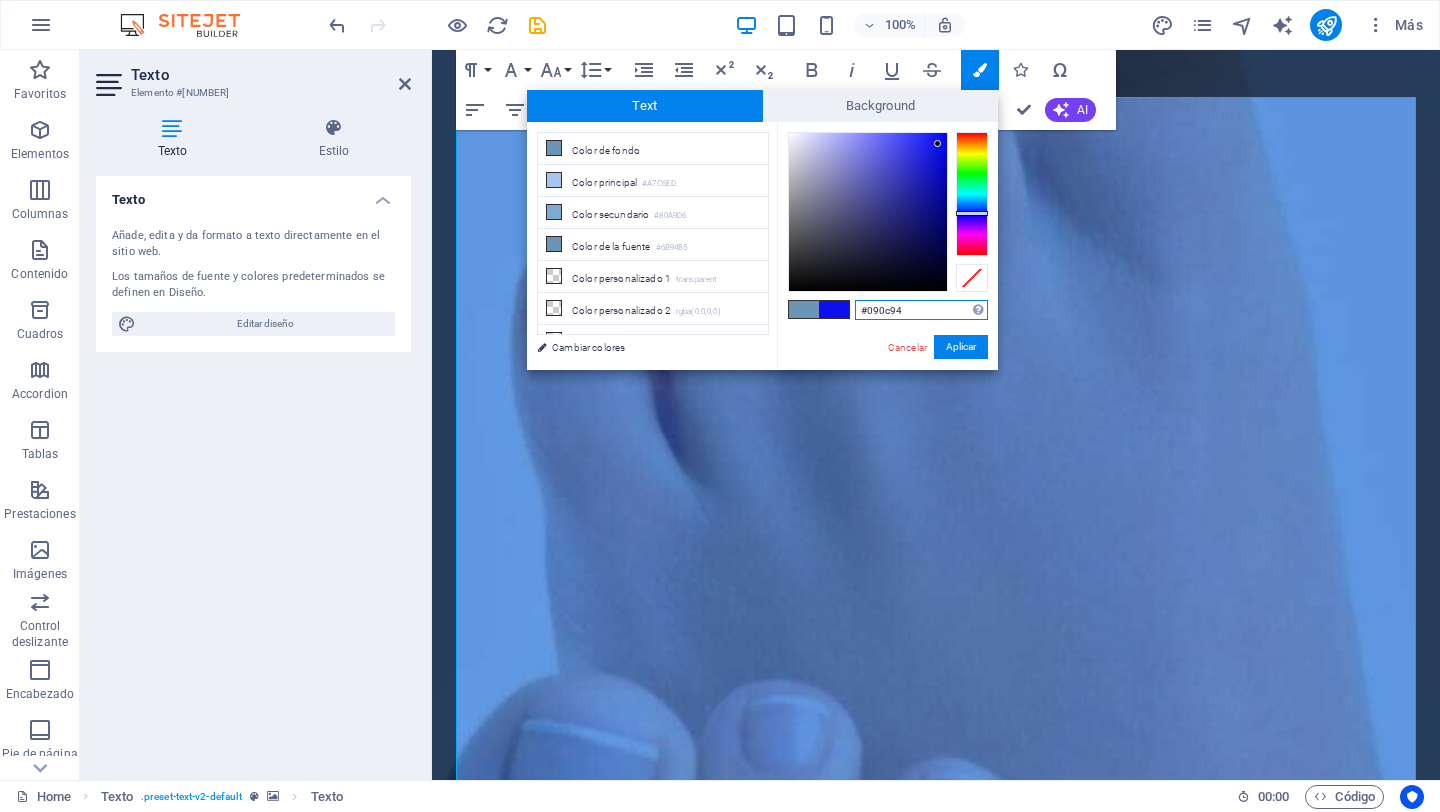 click at bounding box center [868, 212] 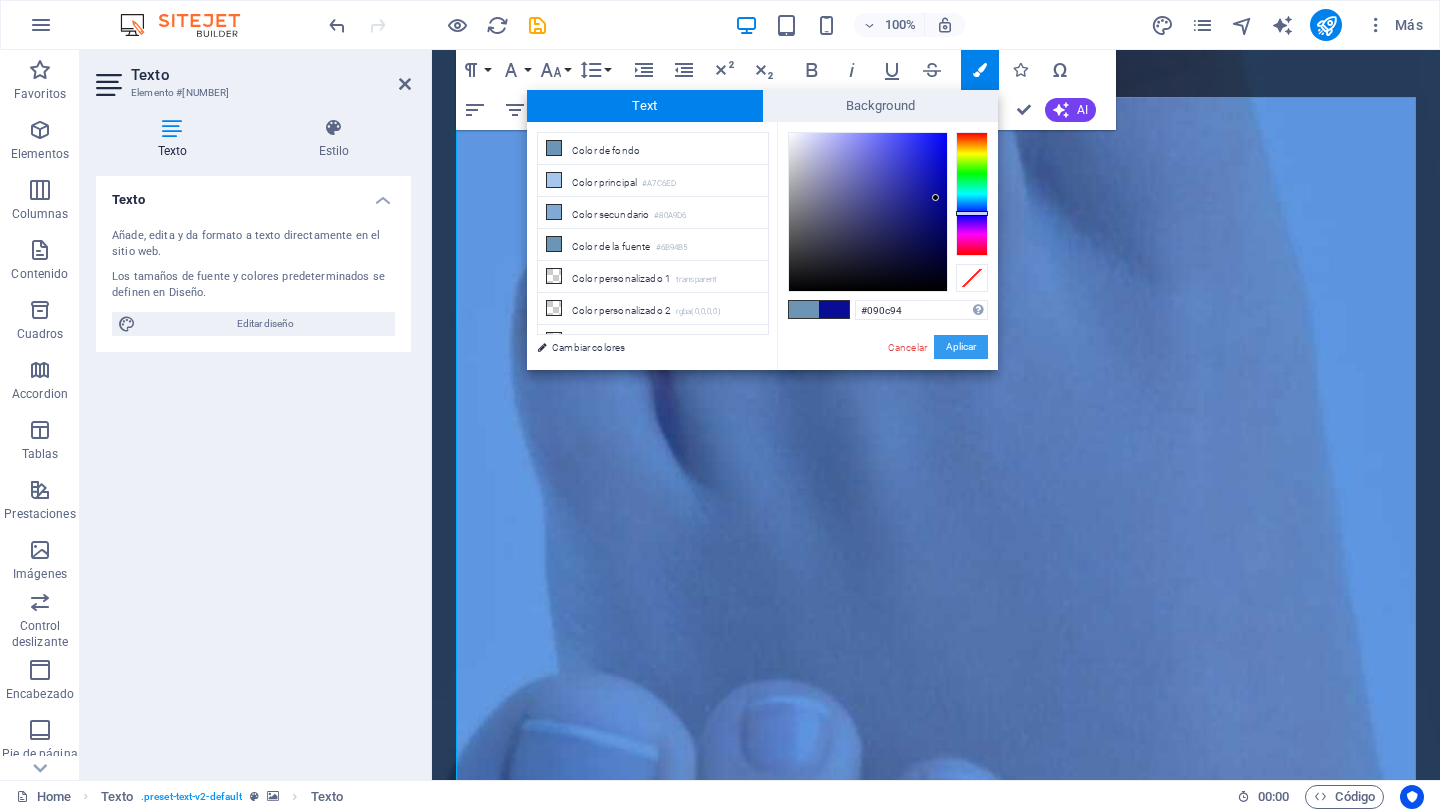 click on "Aplicar" at bounding box center (961, 347) 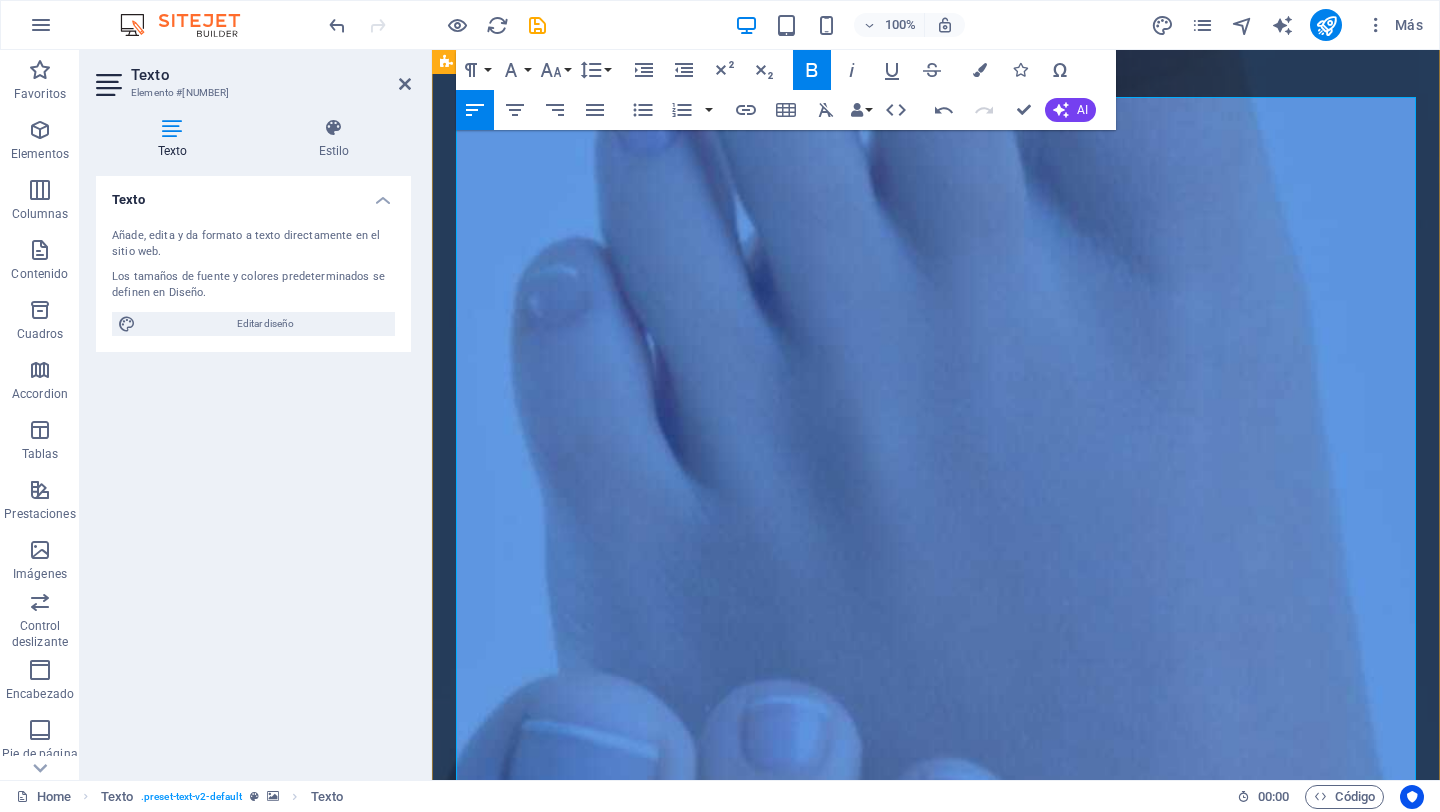 click at bounding box center (936, 1738) 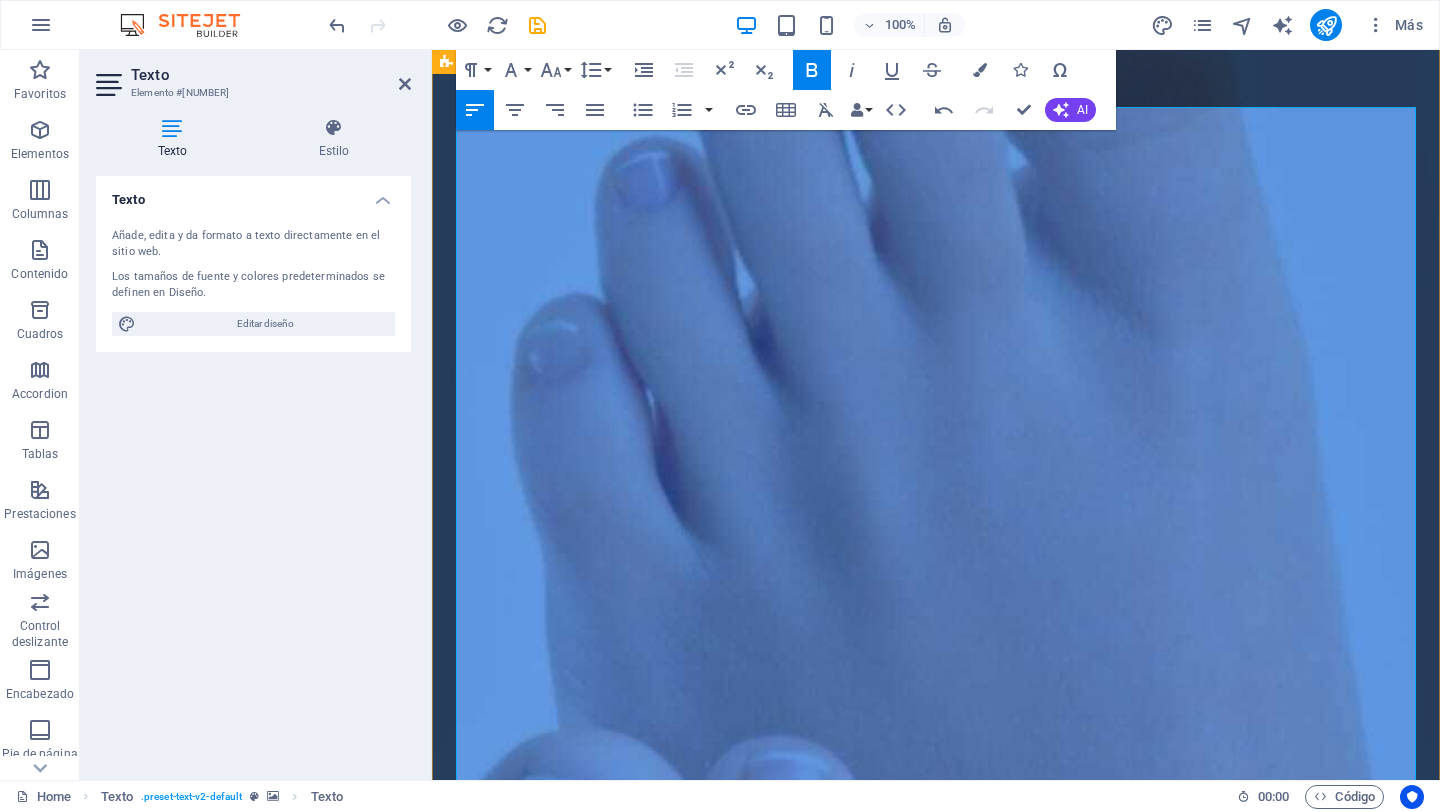 scroll, scrollTop: 103, scrollLeft: 0, axis: vertical 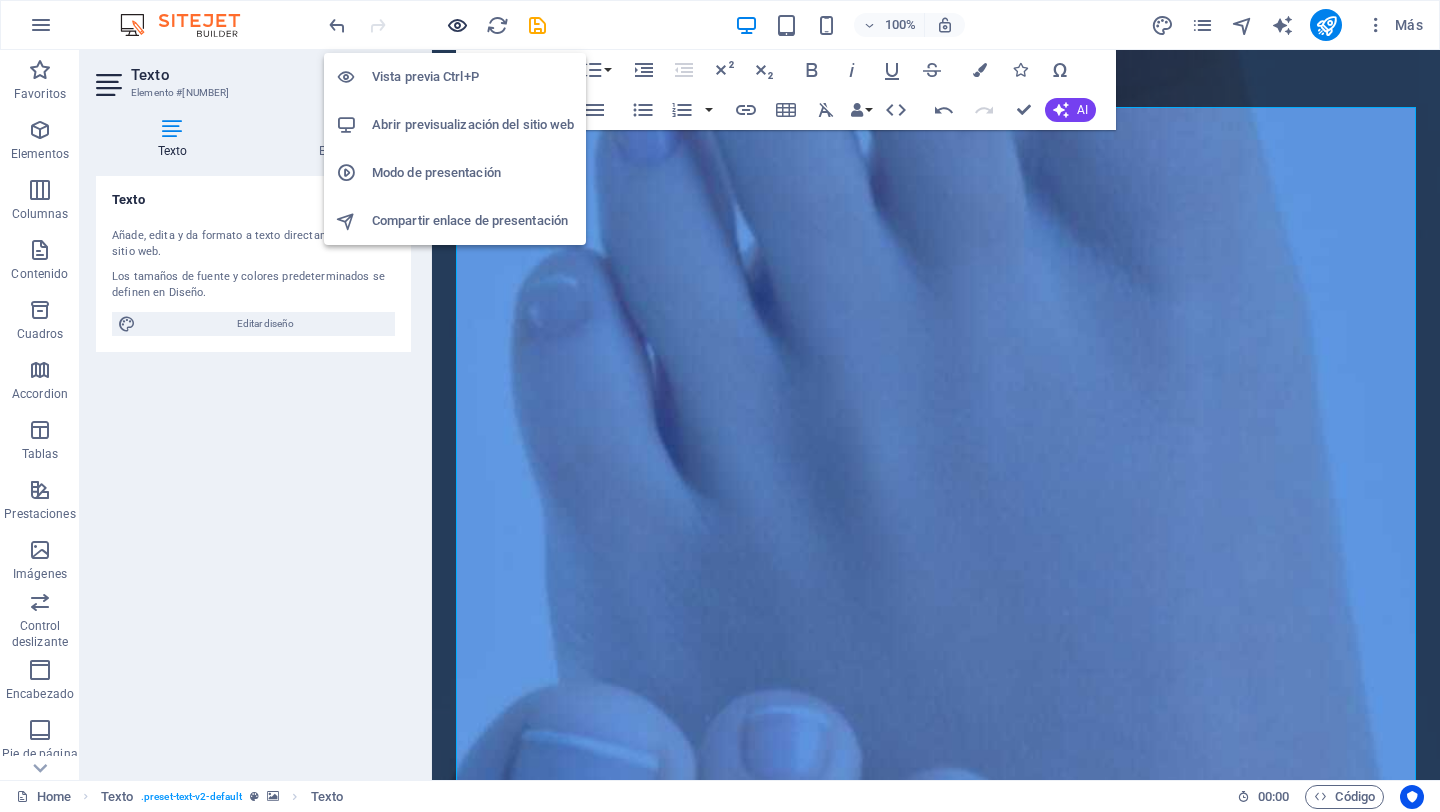 click at bounding box center (457, 25) 